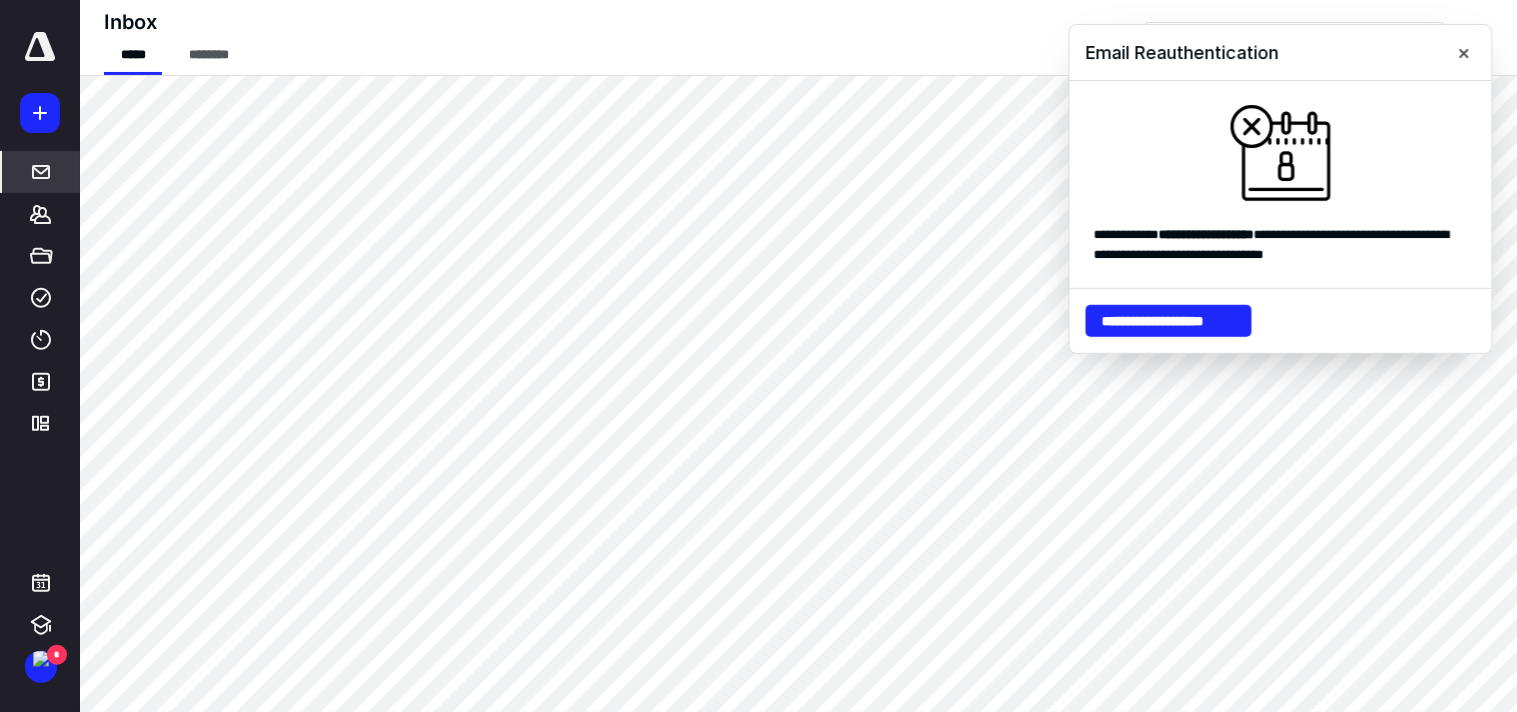 scroll, scrollTop: 0, scrollLeft: 0, axis: both 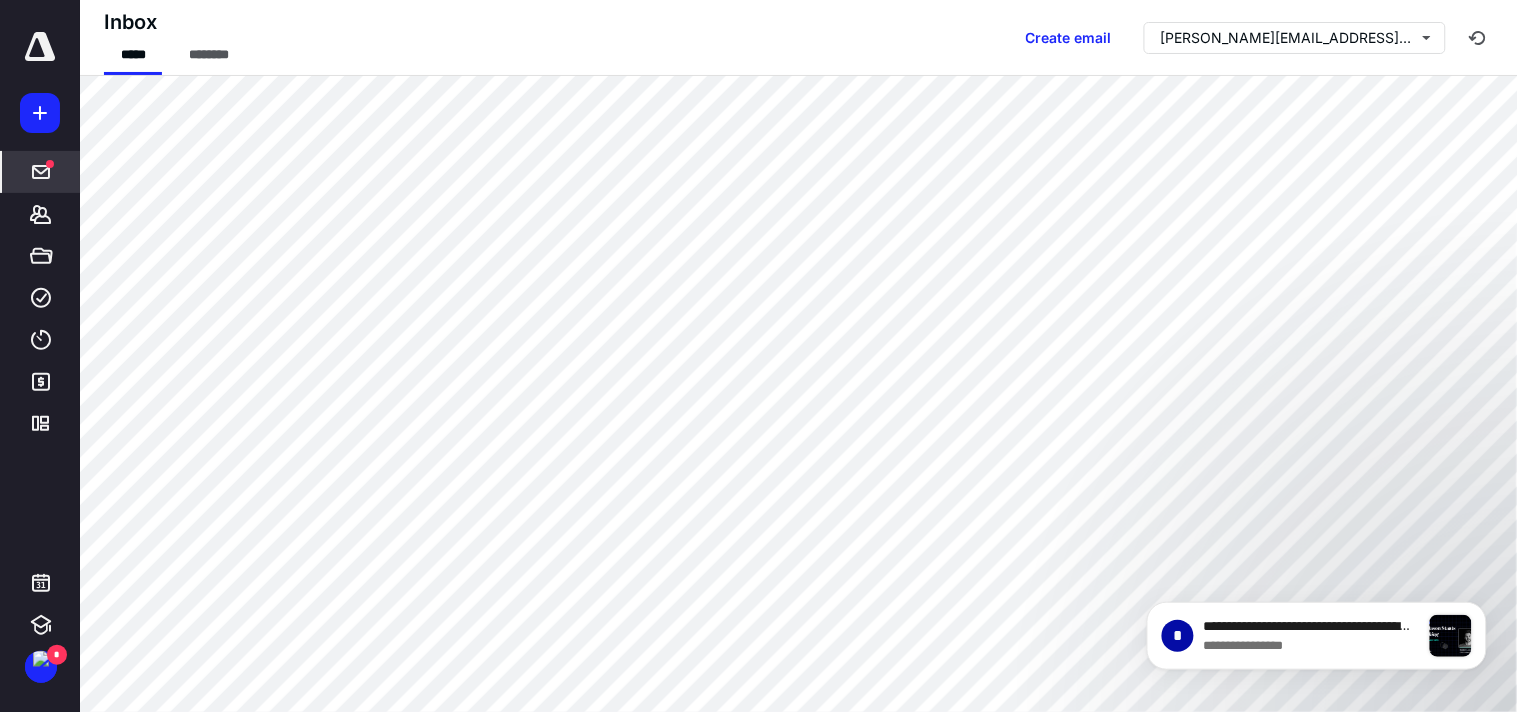 click 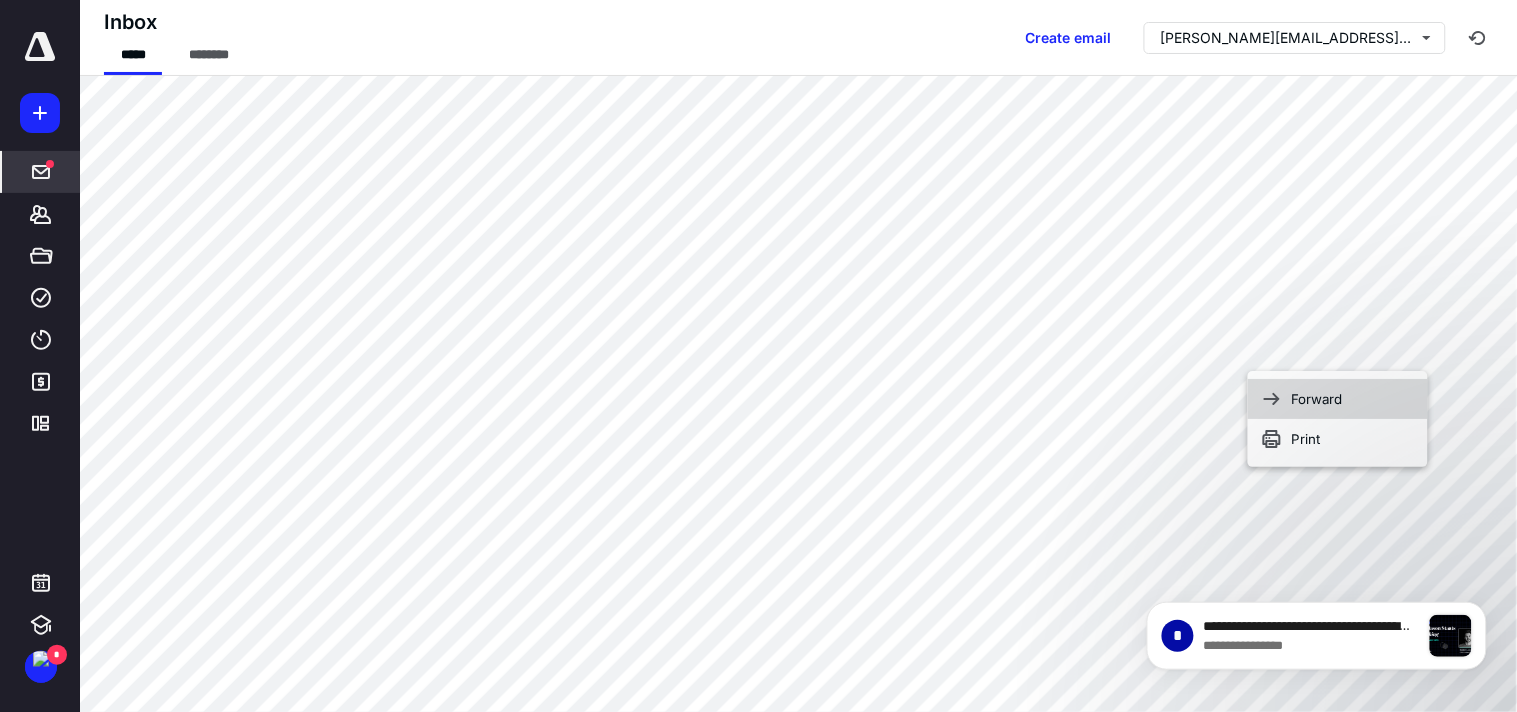 click on "Forward" at bounding box center [1338, 399] 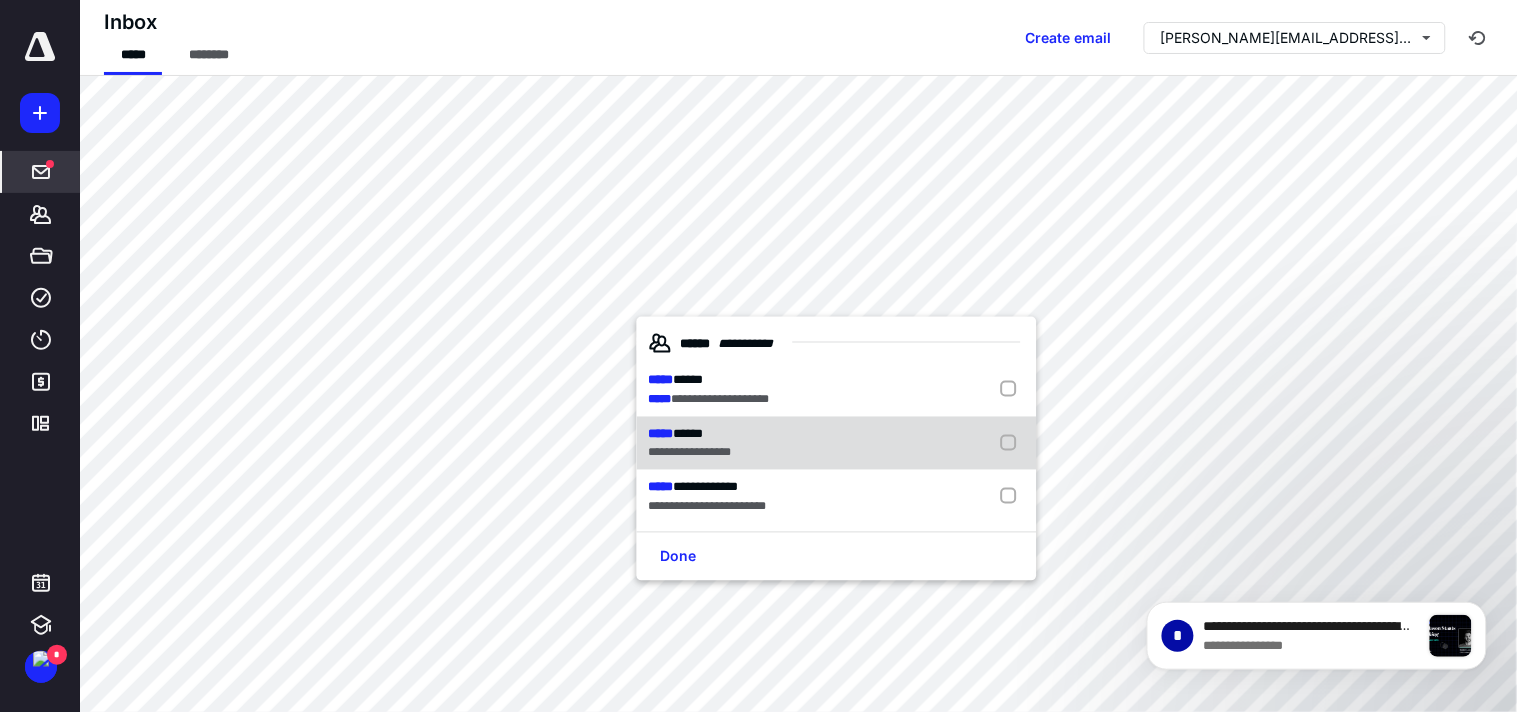 click on "**********" at bounding box center (690, 453) 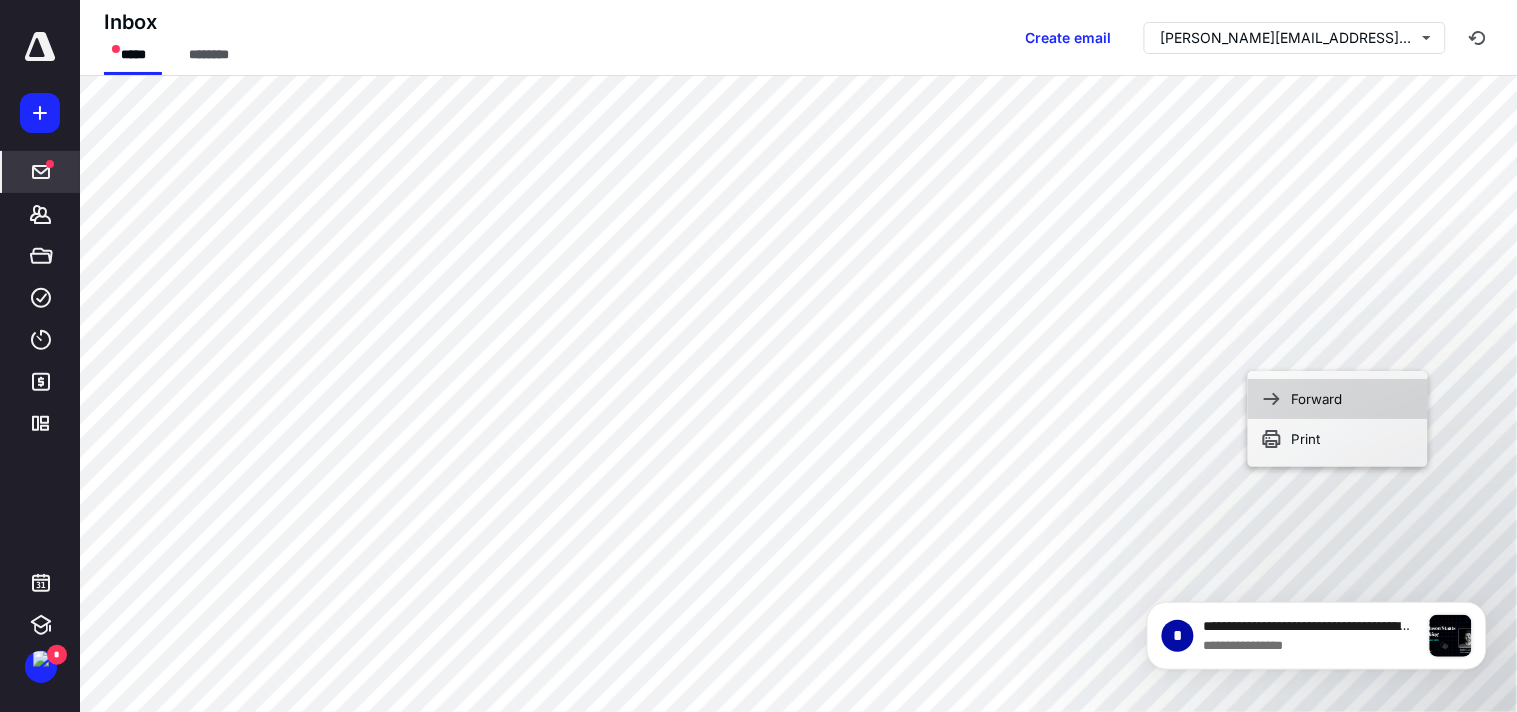 click on "Forward" at bounding box center (1338, 399) 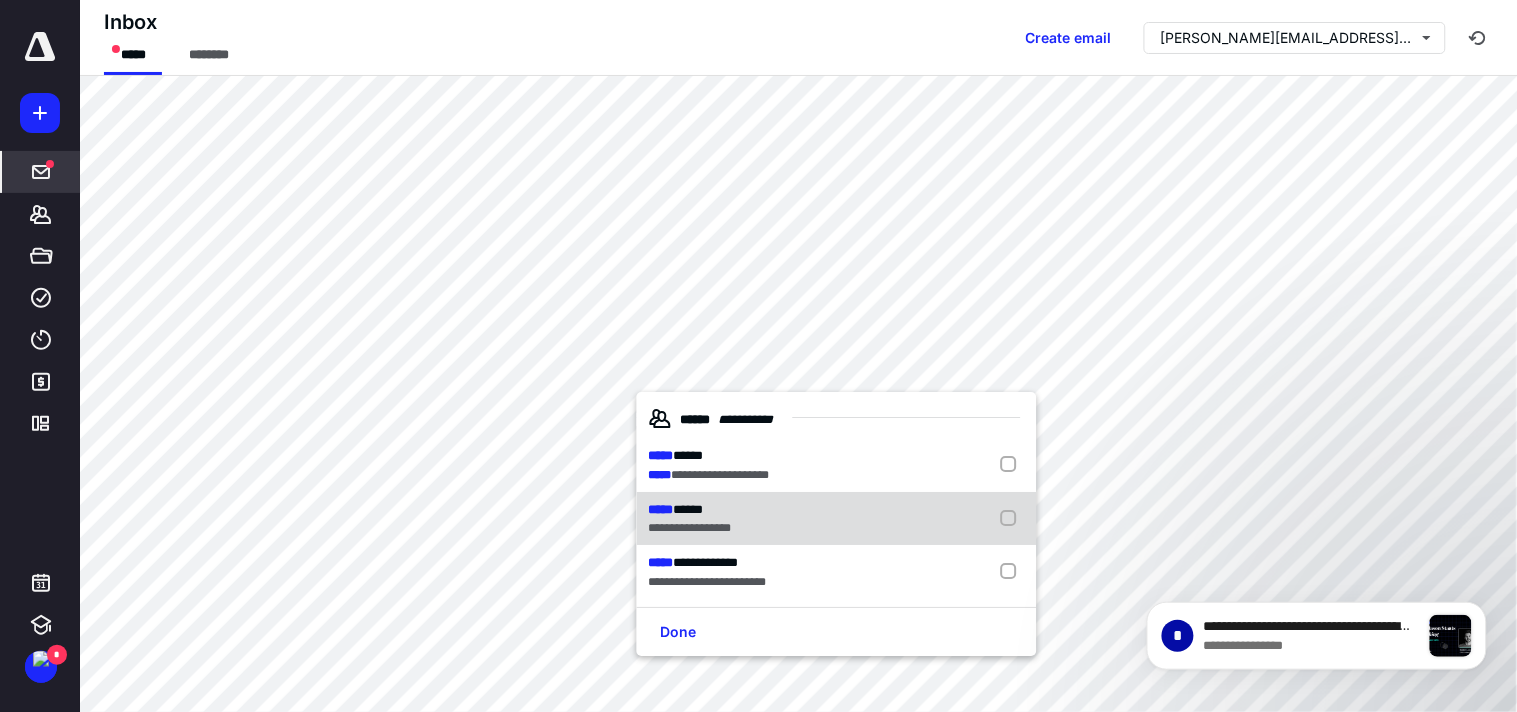 click on "***** *****" at bounding box center [690, 510] 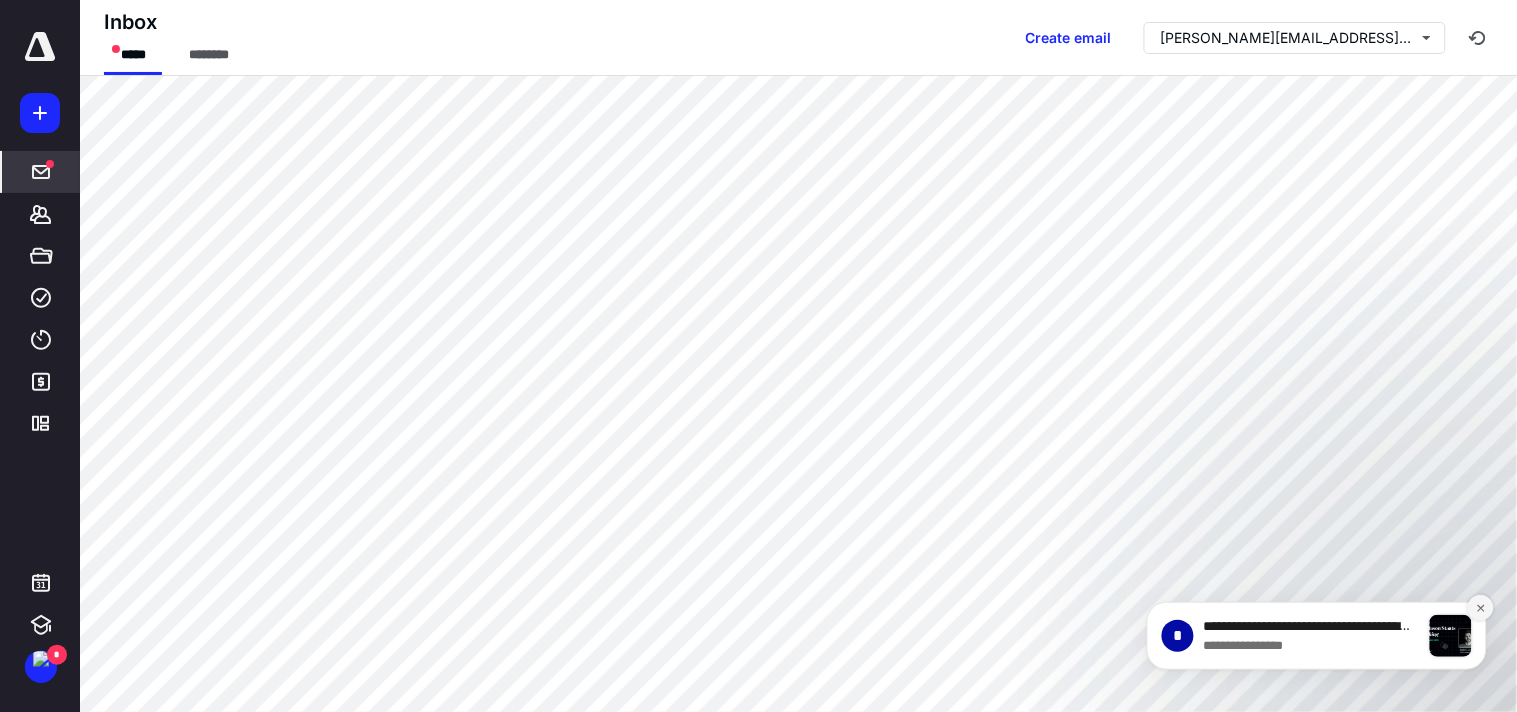 click at bounding box center [1480, 607] 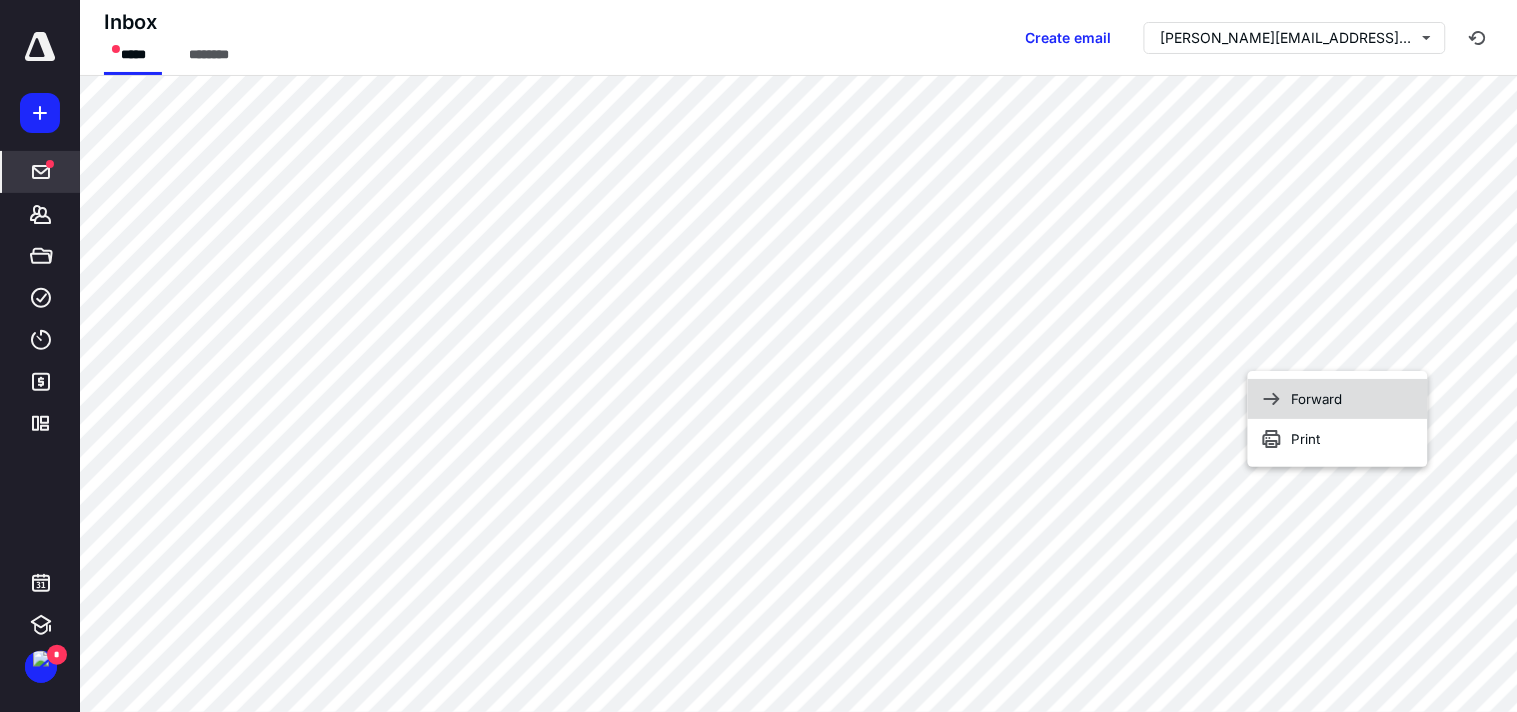 click on "Forward" at bounding box center [1338, 399] 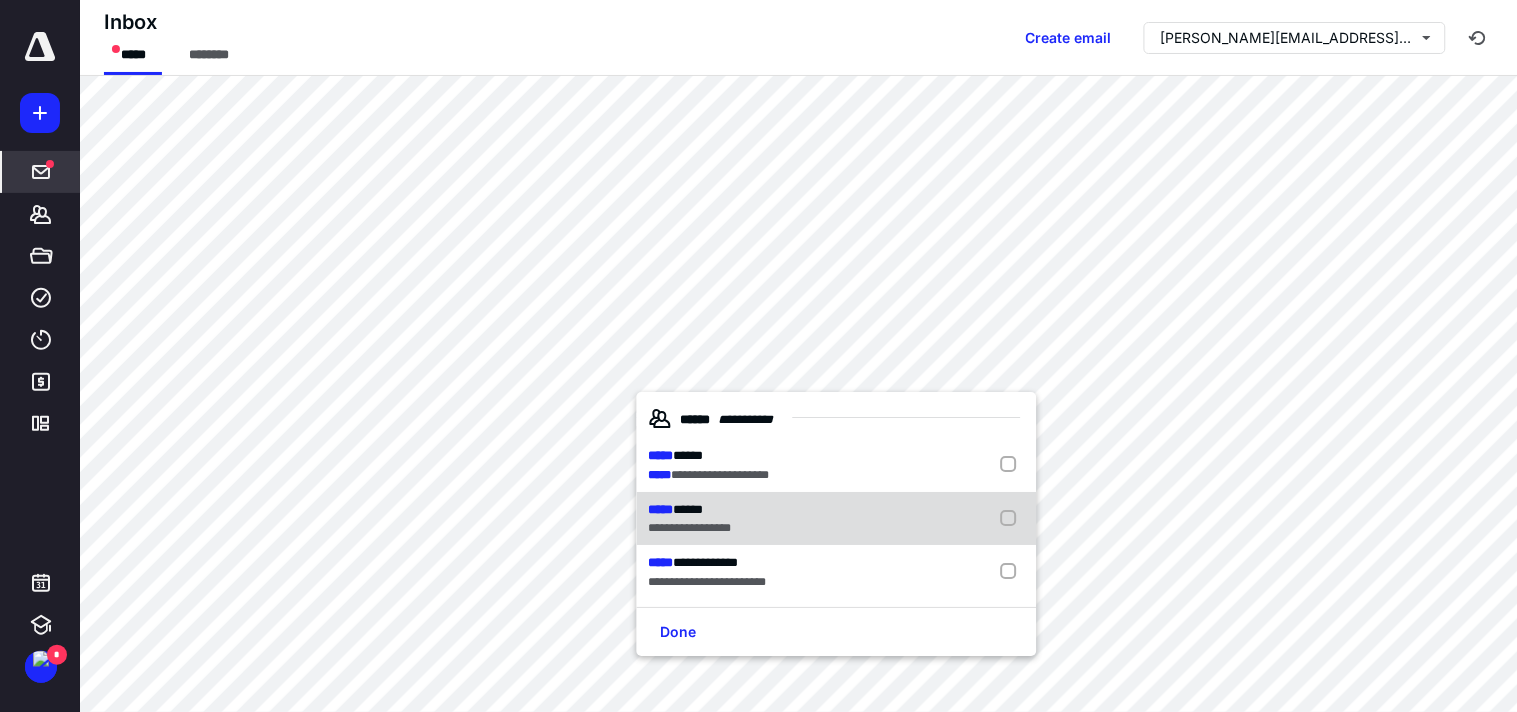 click on "**********" at bounding box center (690, 528) 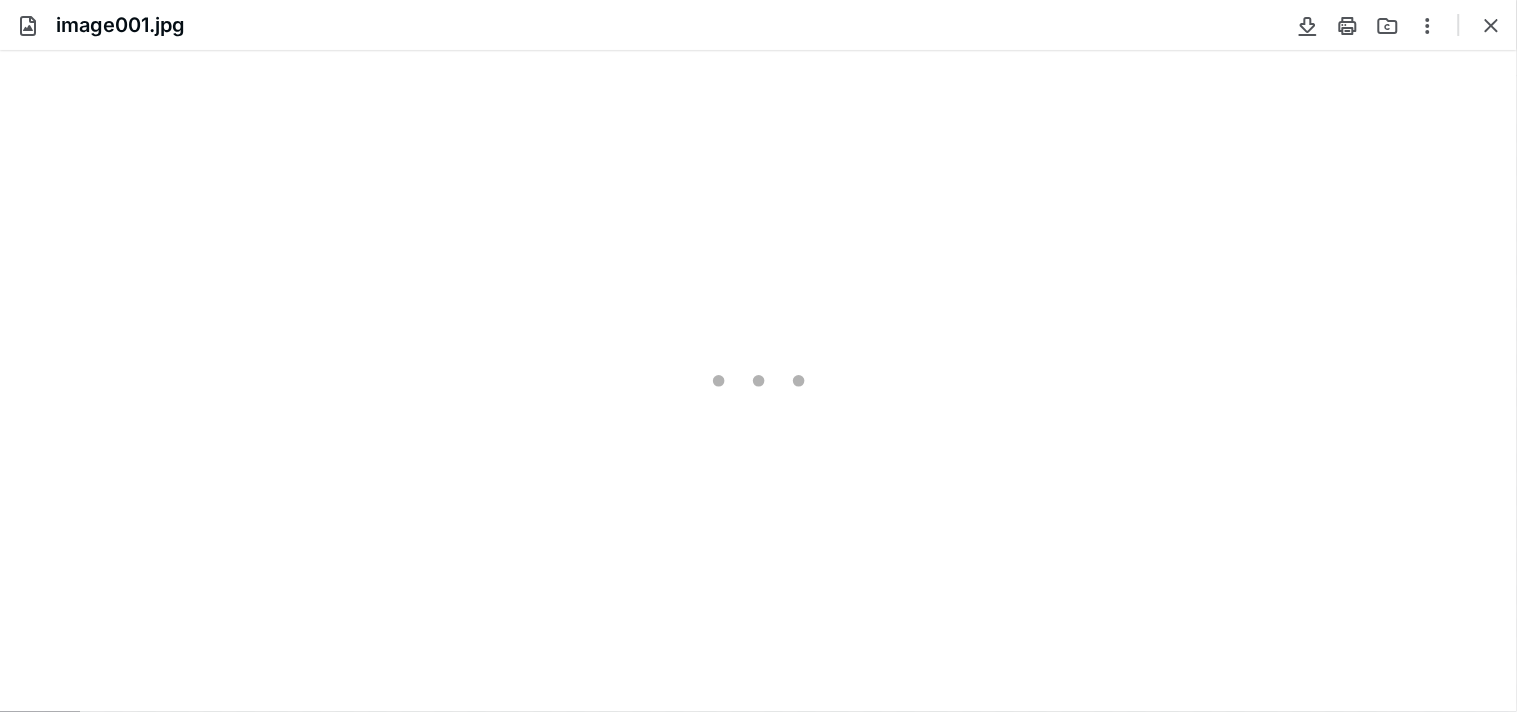 scroll, scrollTop: 0, scrollLeft: 0, axis: both 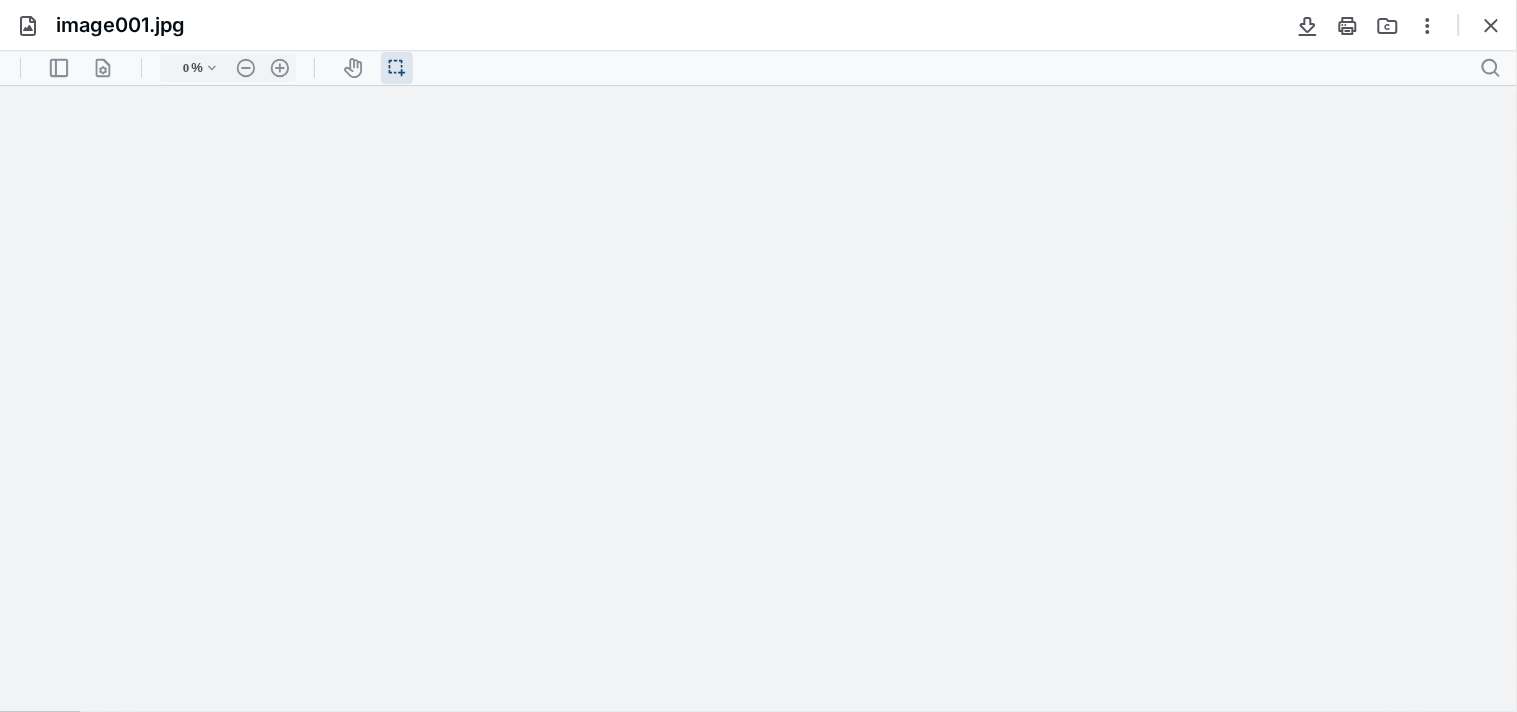 type on "243" 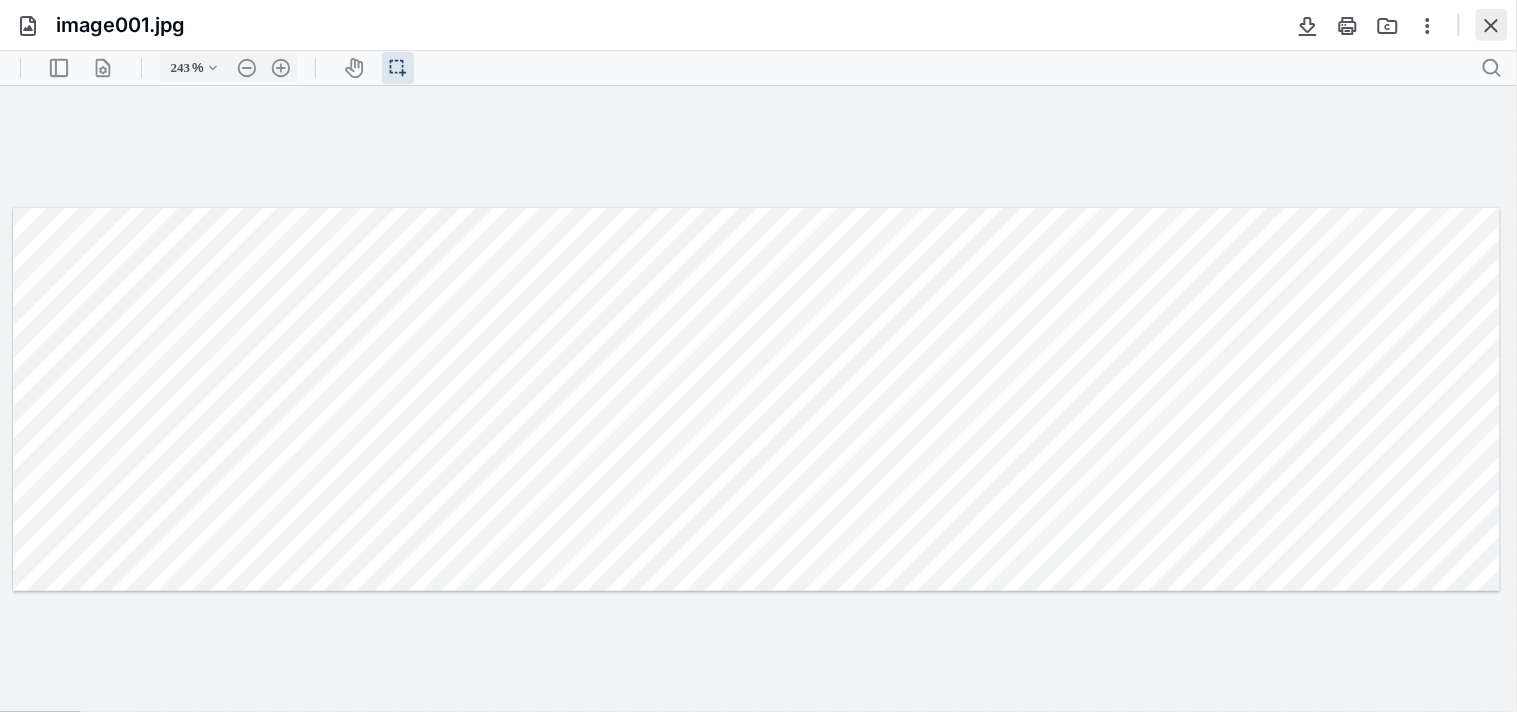click at bounding box center [1492, 25] 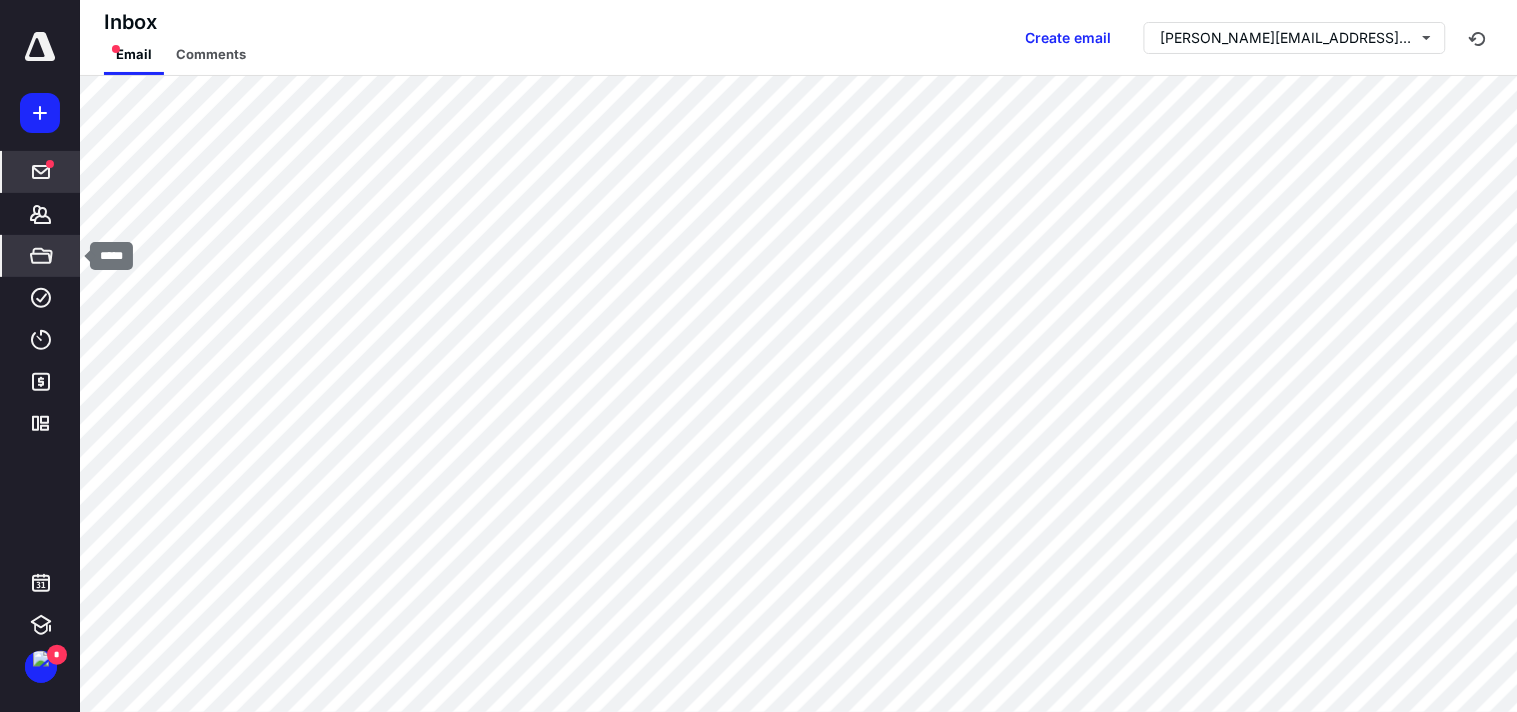 click on "*****" at bounding box center (41, 256) 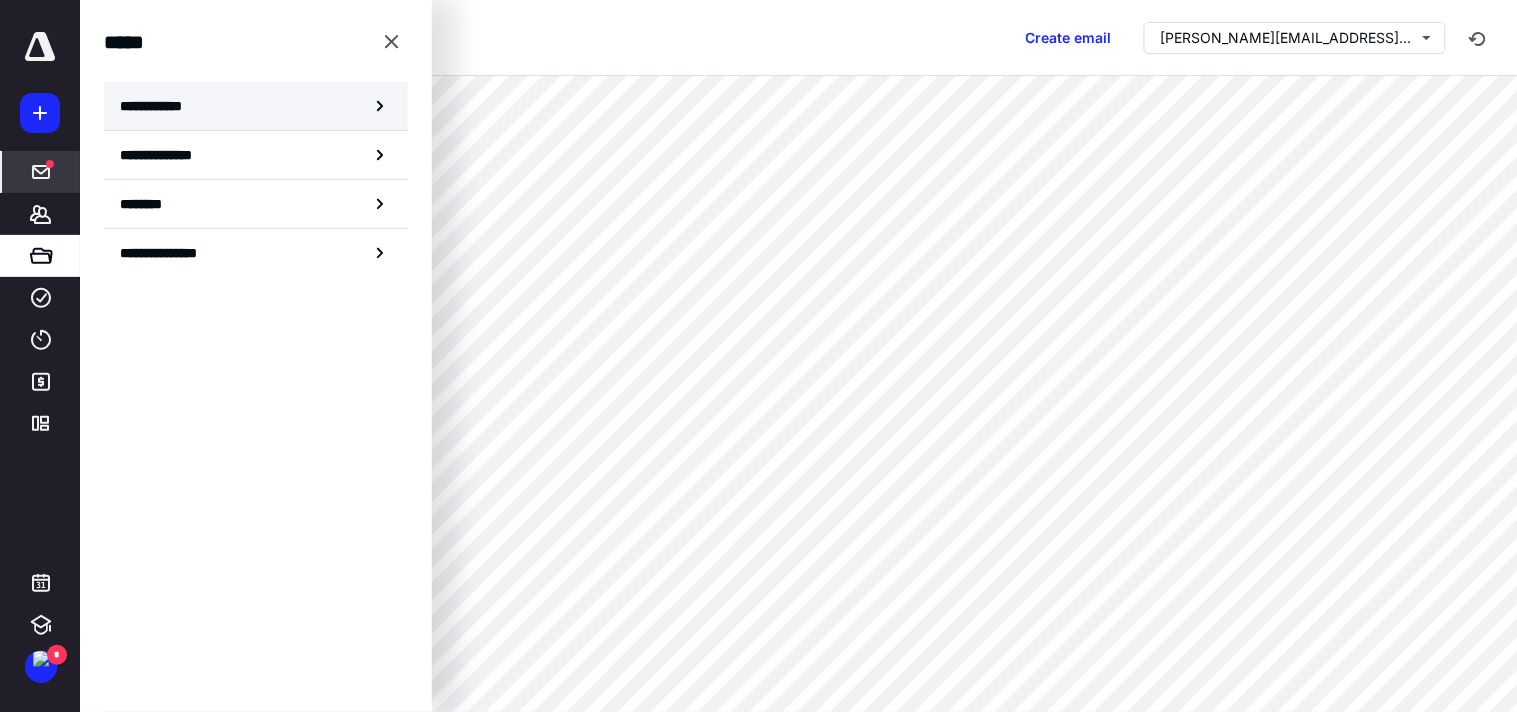 click on "**********" at bounding box center [157, 106] 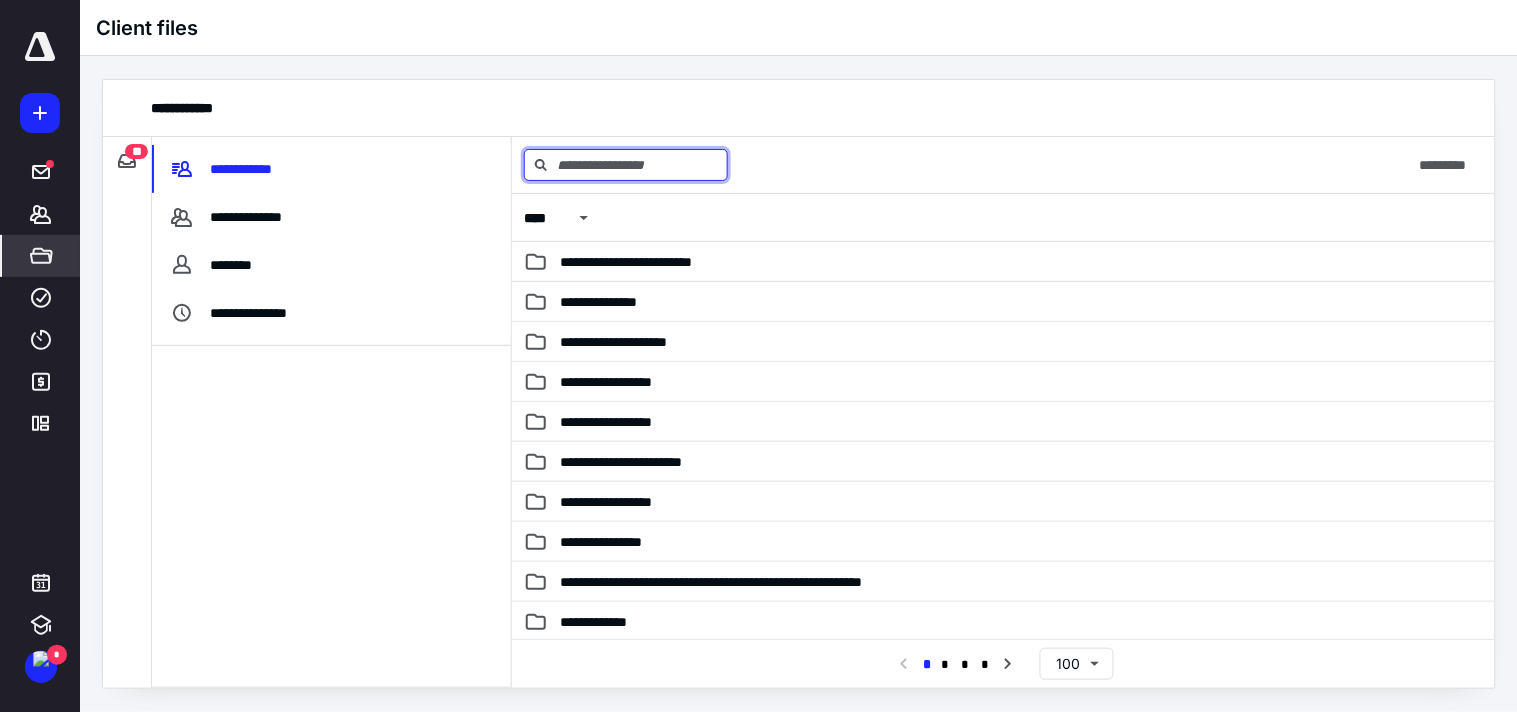 click at bounding box center (626, 165) 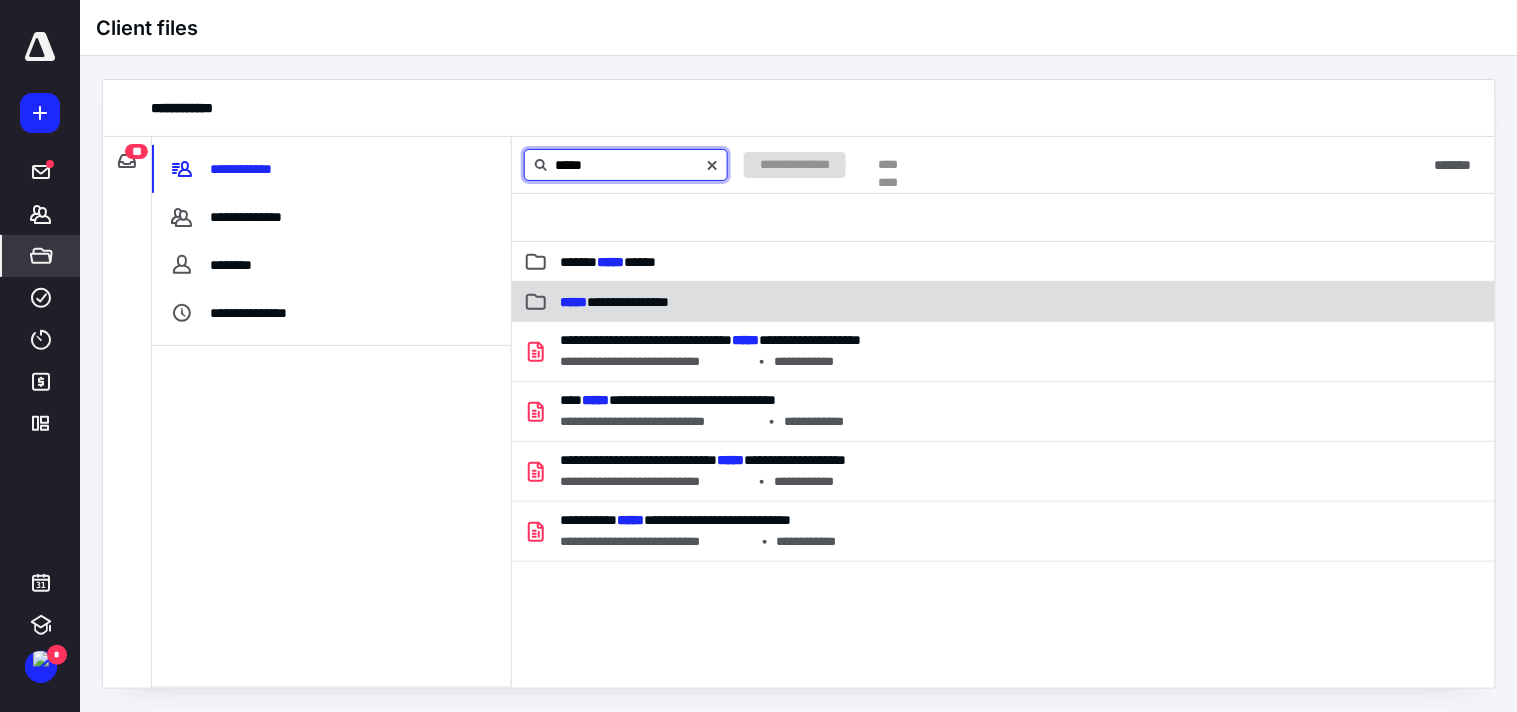 type on "*****" 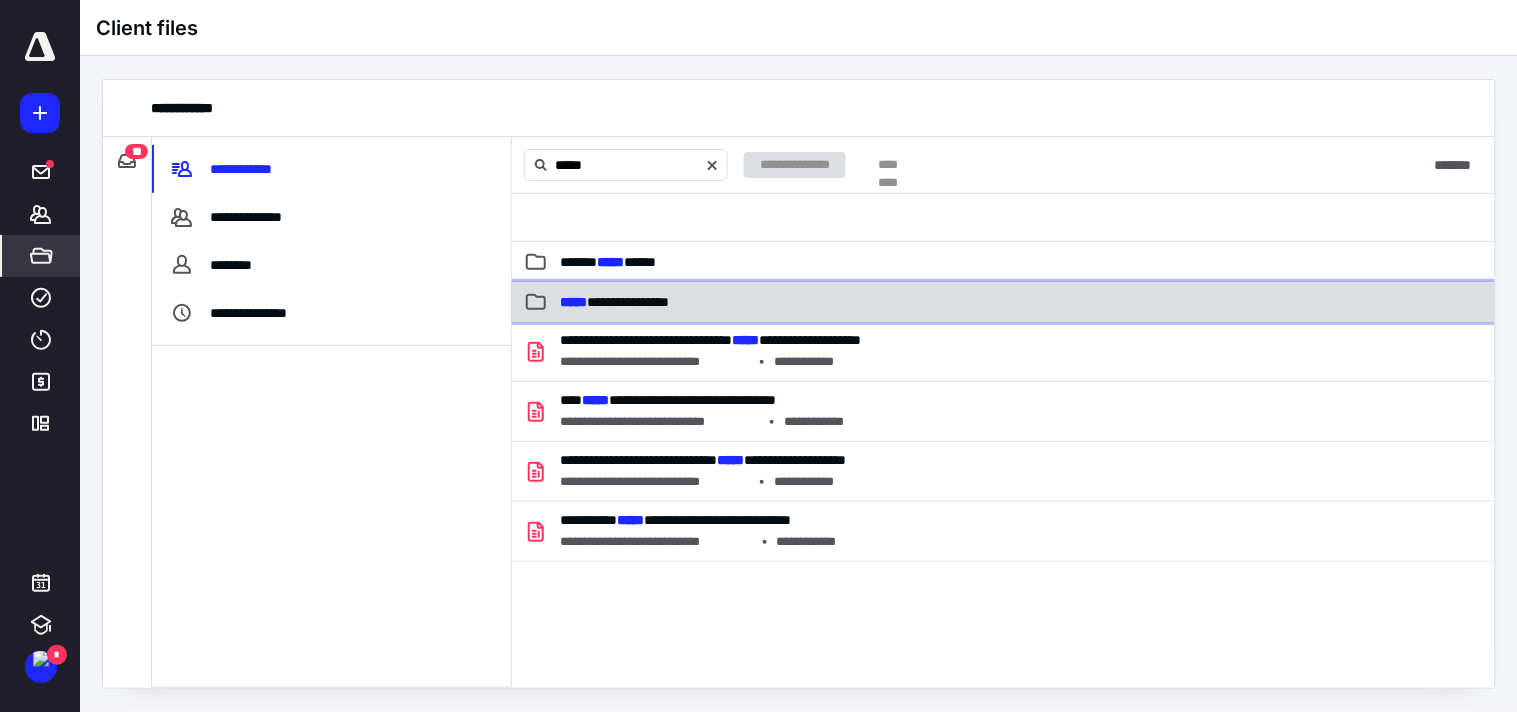 click on "**********" at bounding box center (614, 302) 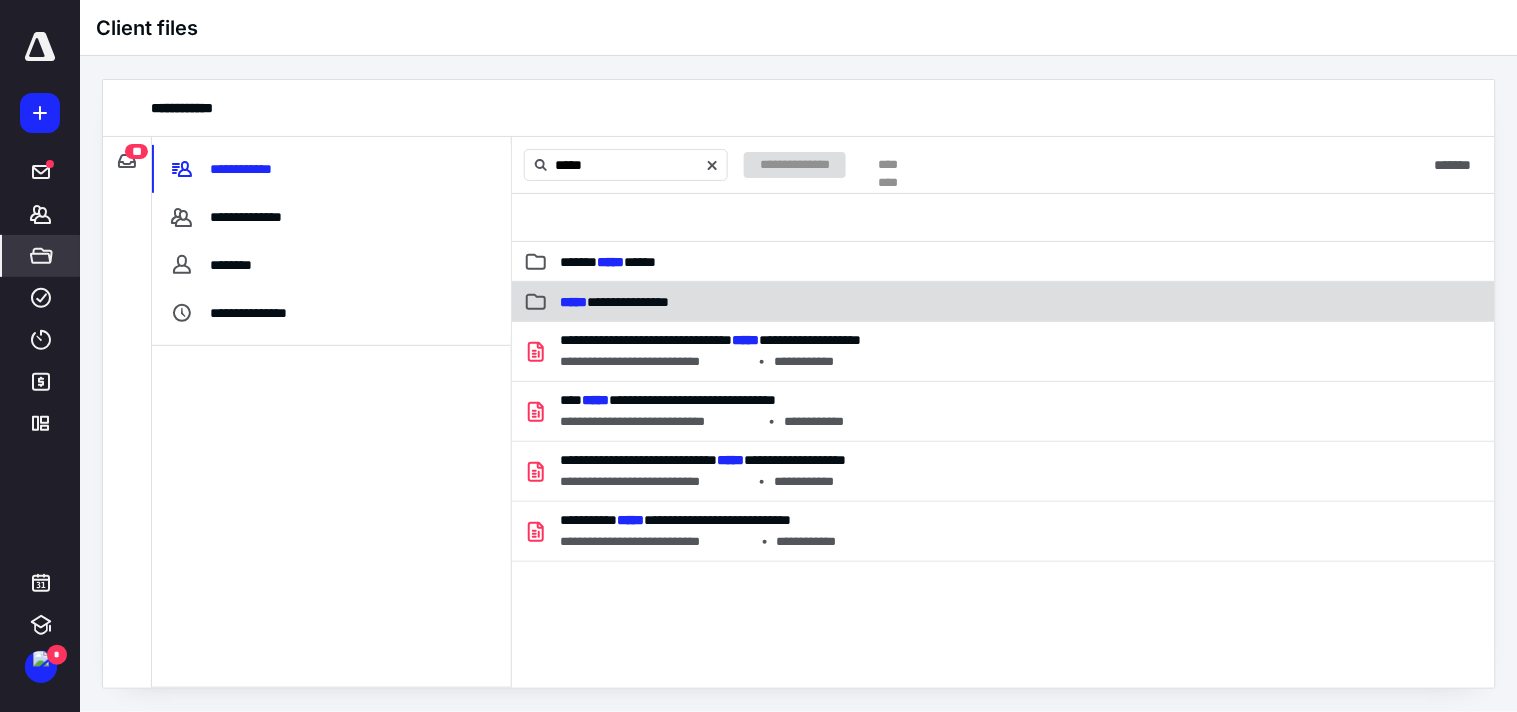type 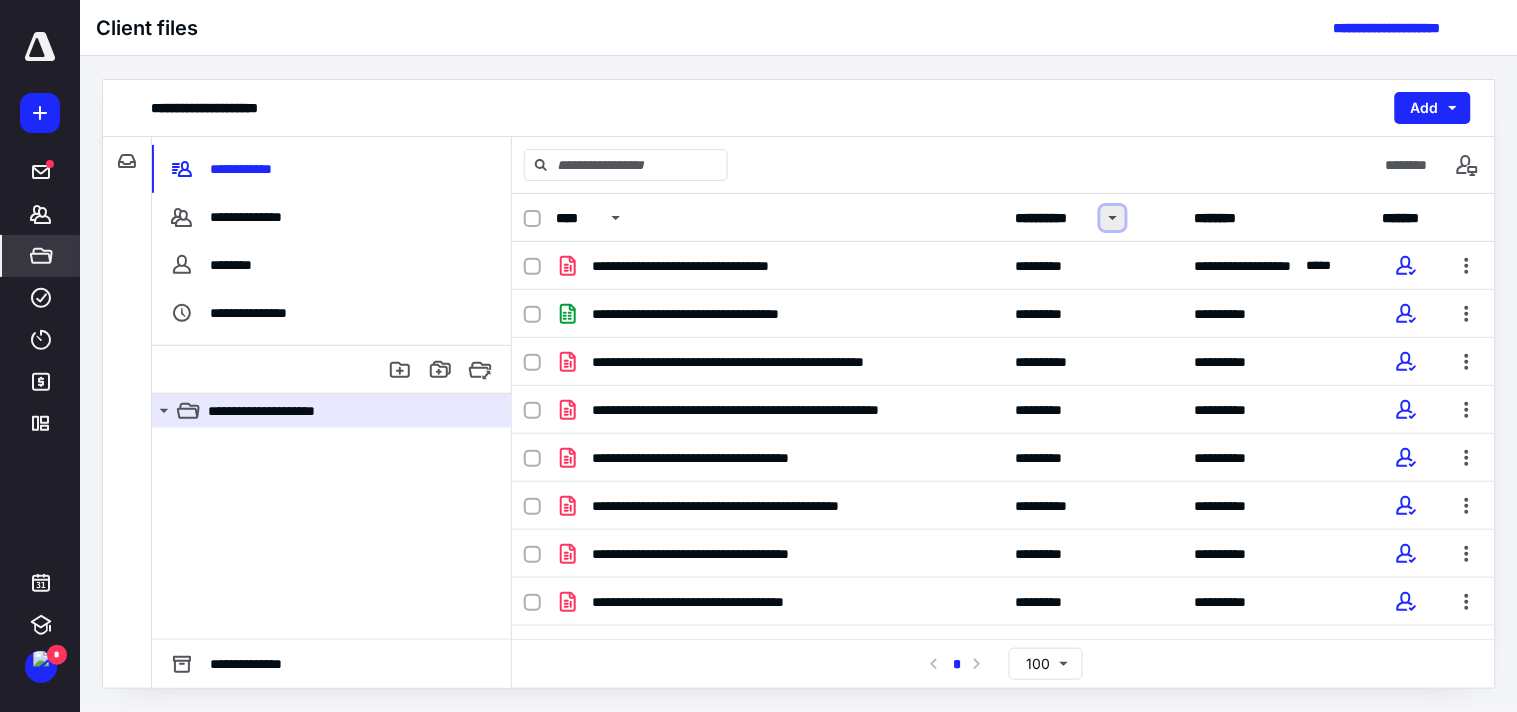 click at bounding box center (1113, 218) 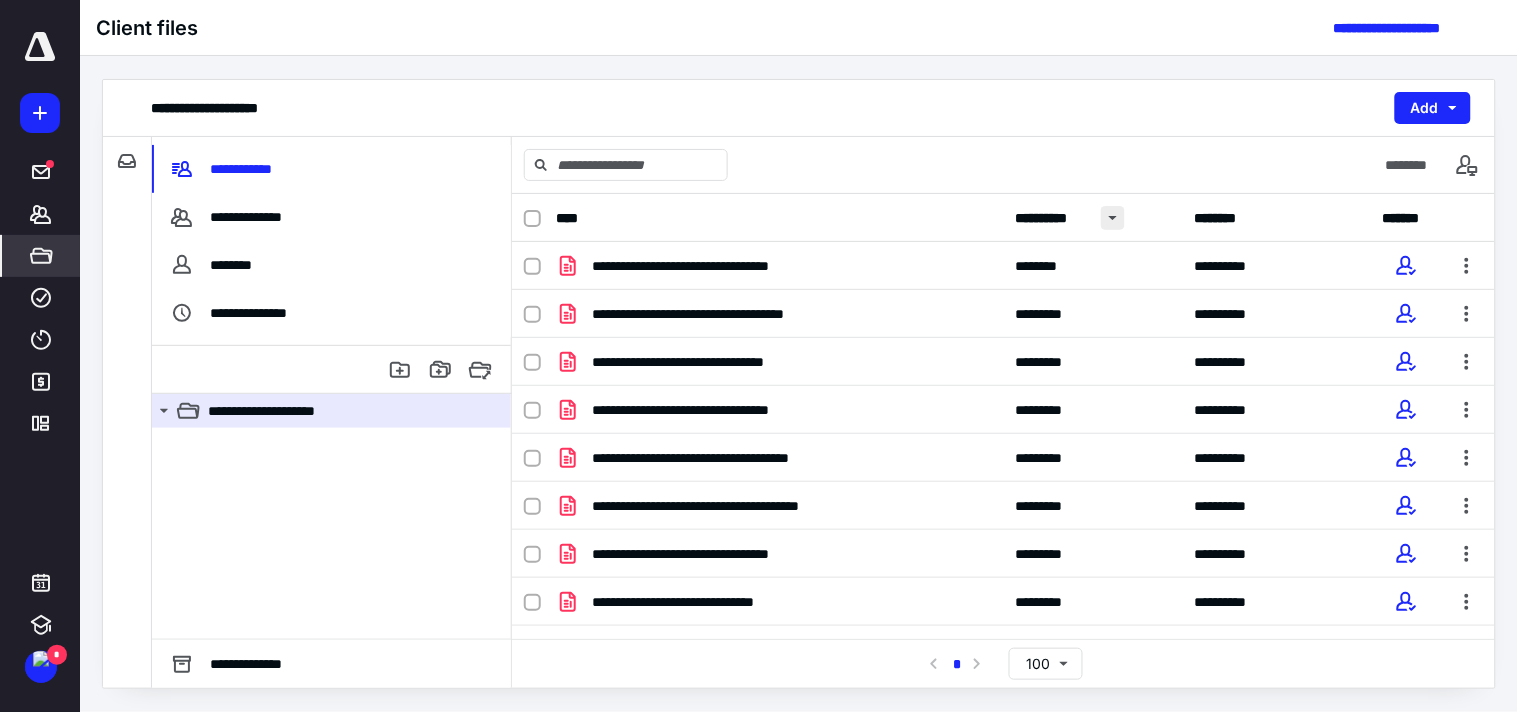 click at bounding box center [1113, 218] 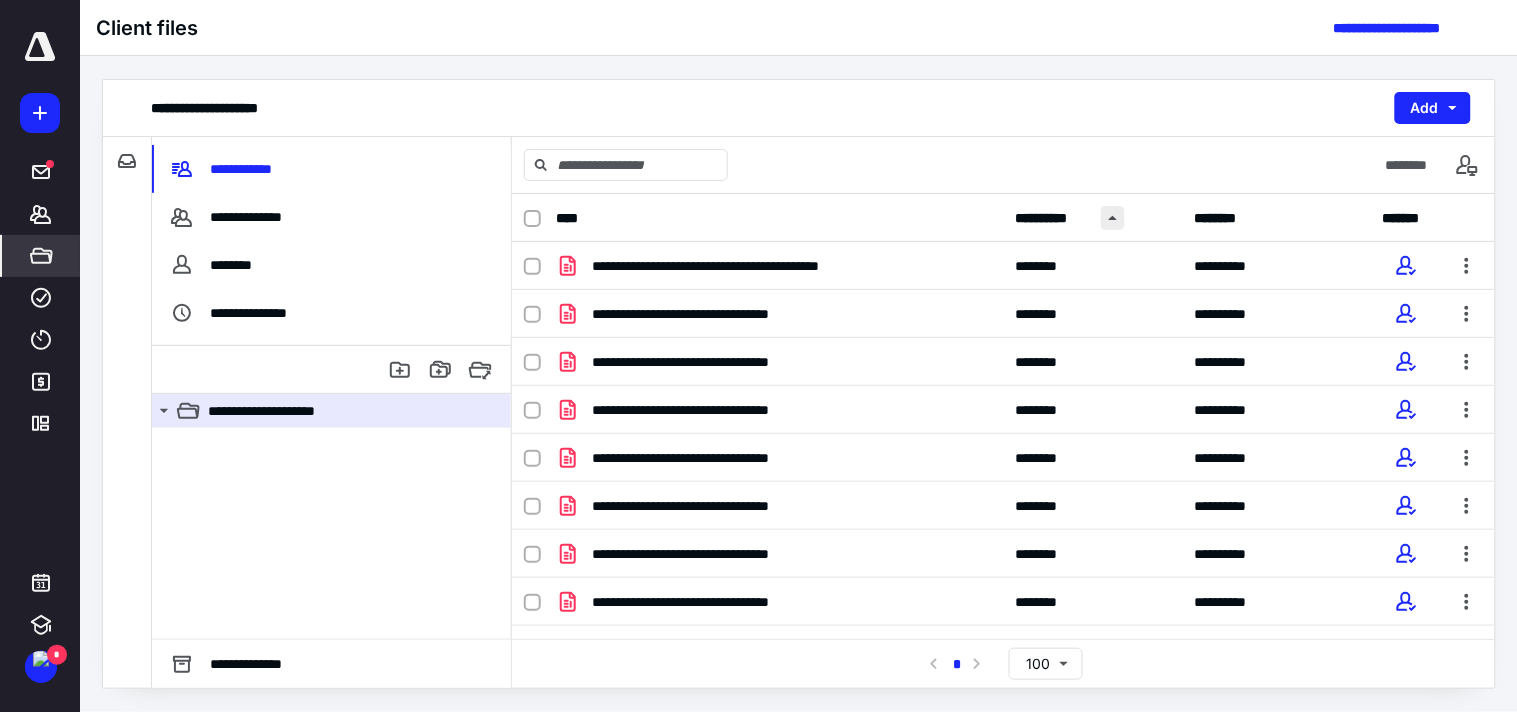 click at bounding box center (1113, 218) 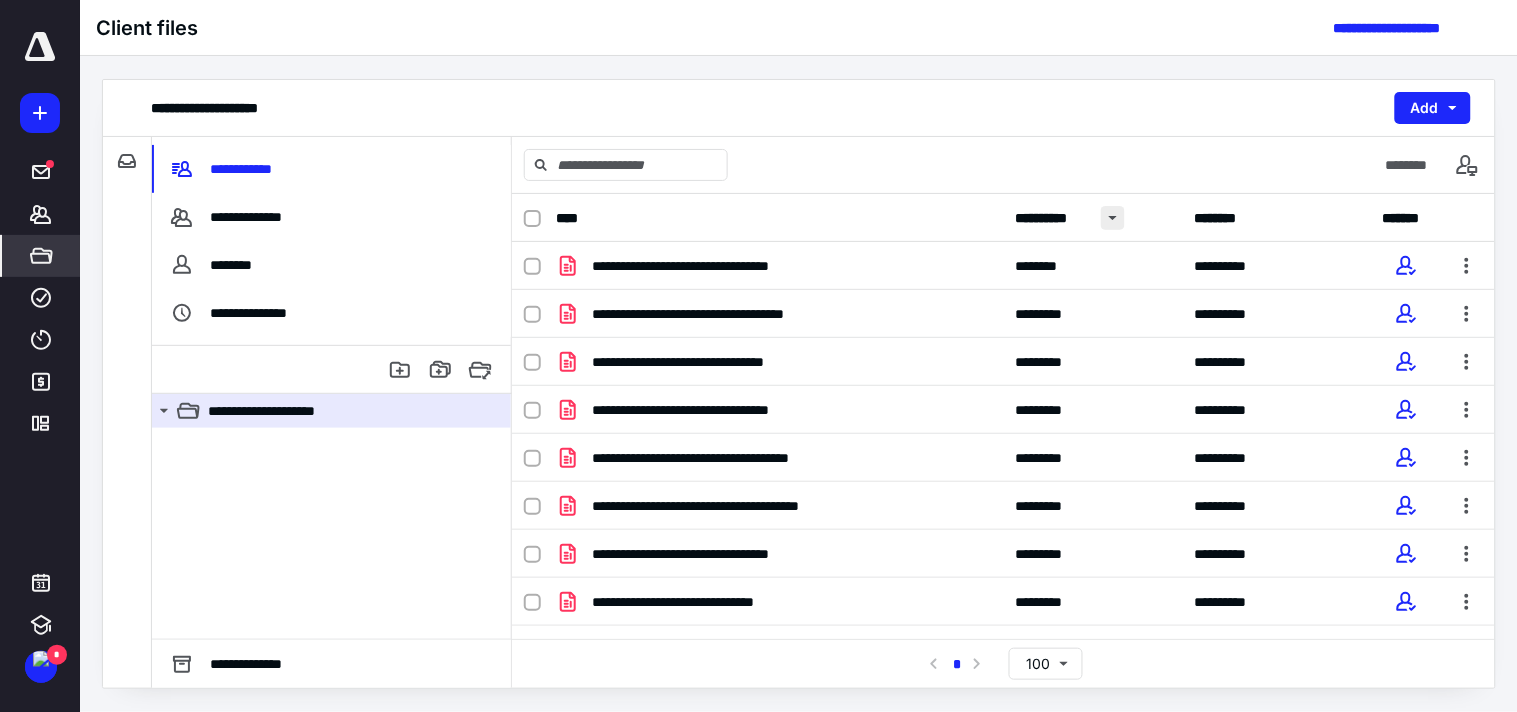 click at bounding box center (1113, 218) 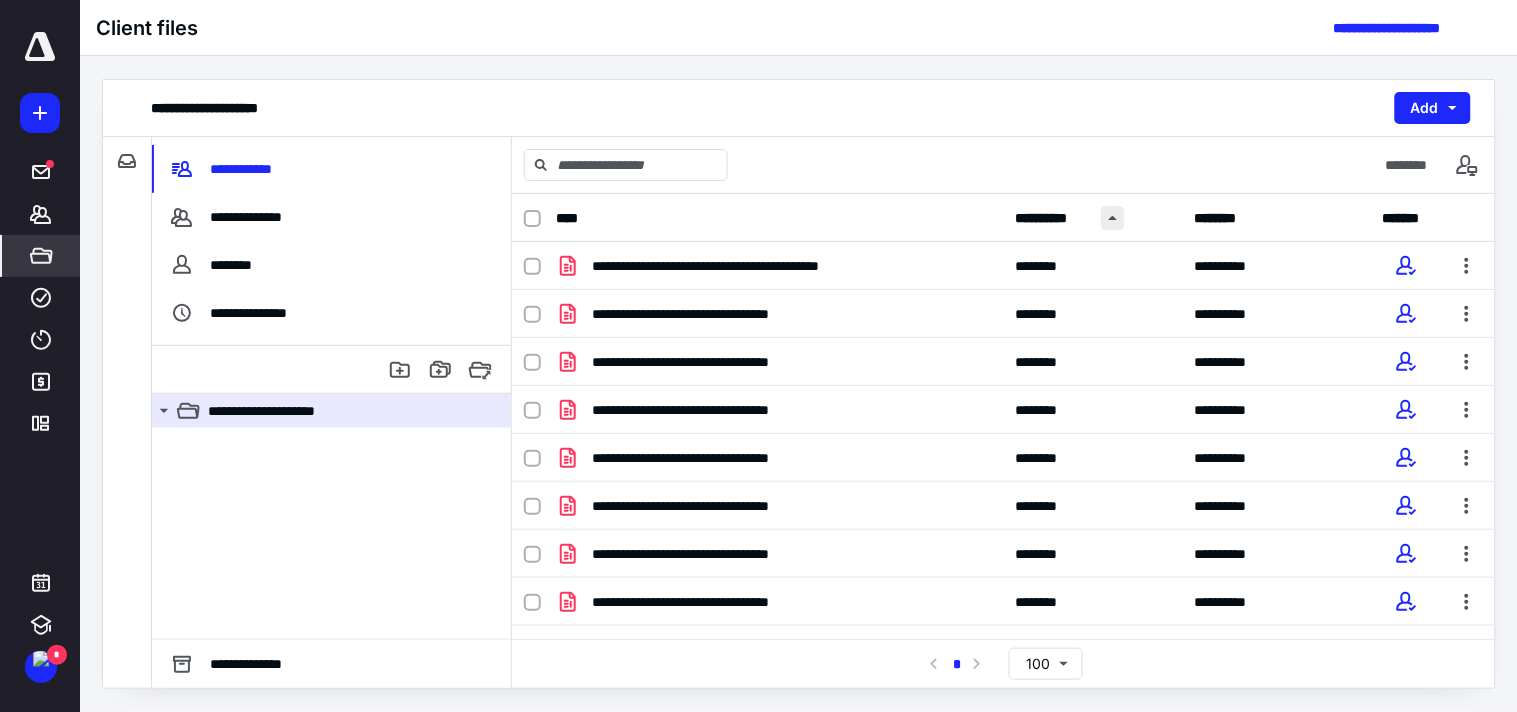 click at bounding box center (1113, 218) 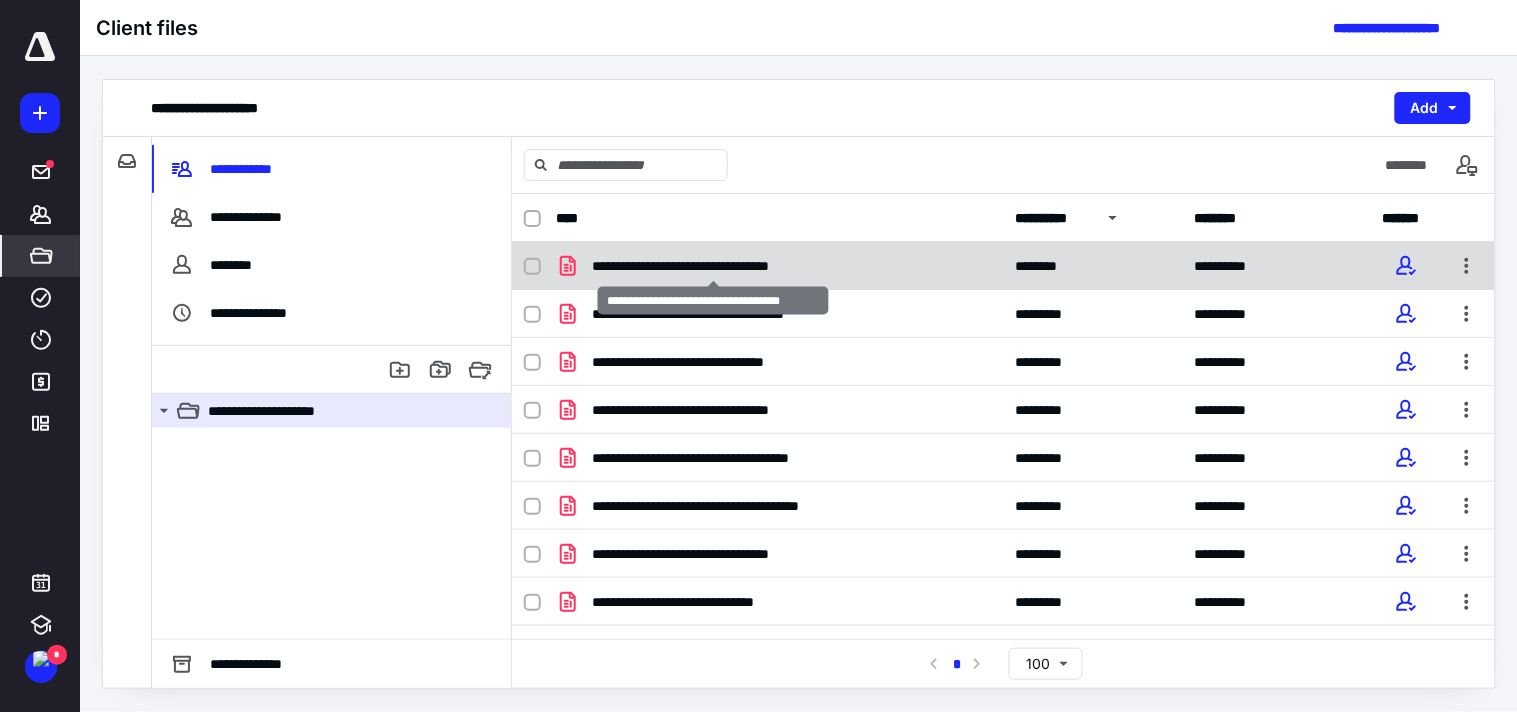 click on "**********" at bounding box center [714, 266] 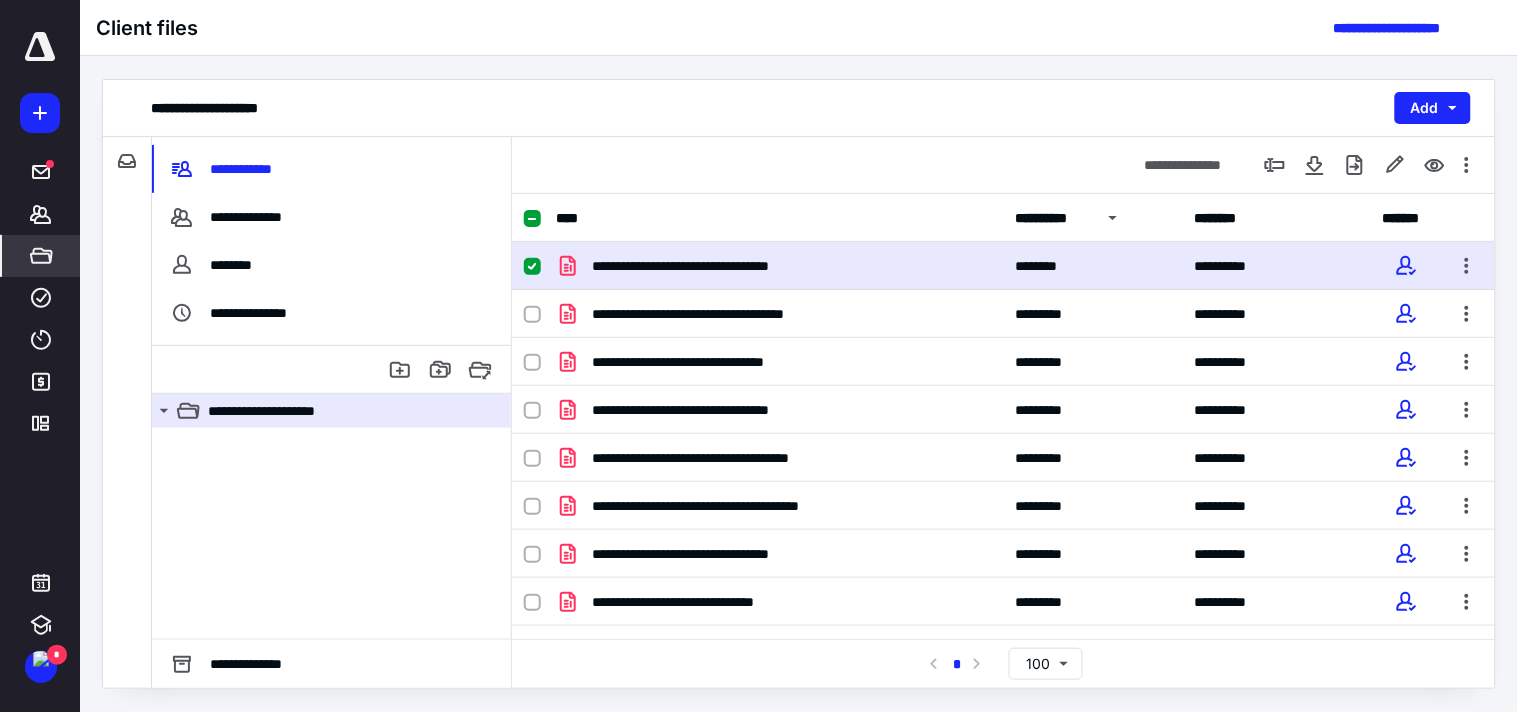 click on "**********" at bounding box center [779, 266] 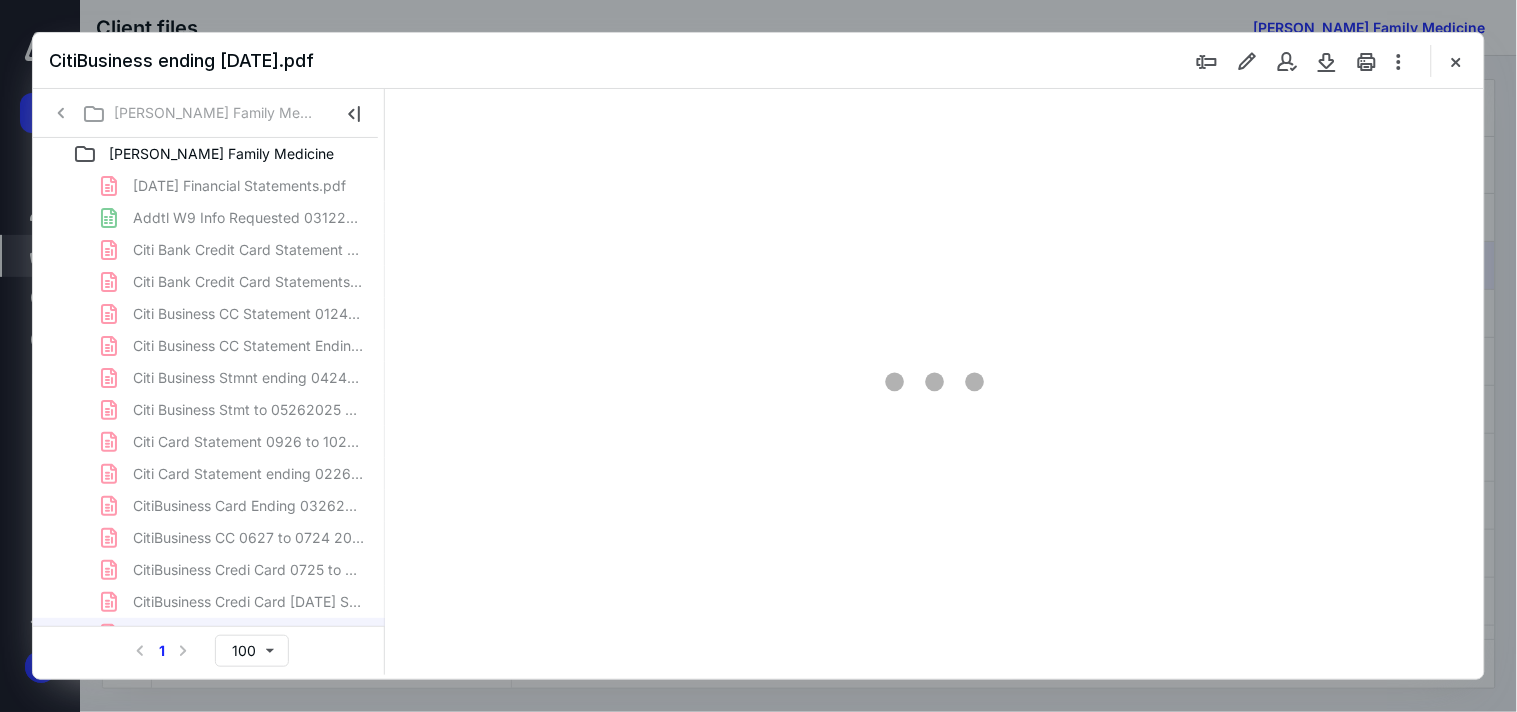 scroll, scrollTop: 0, scrollLeft: 0, axis: both 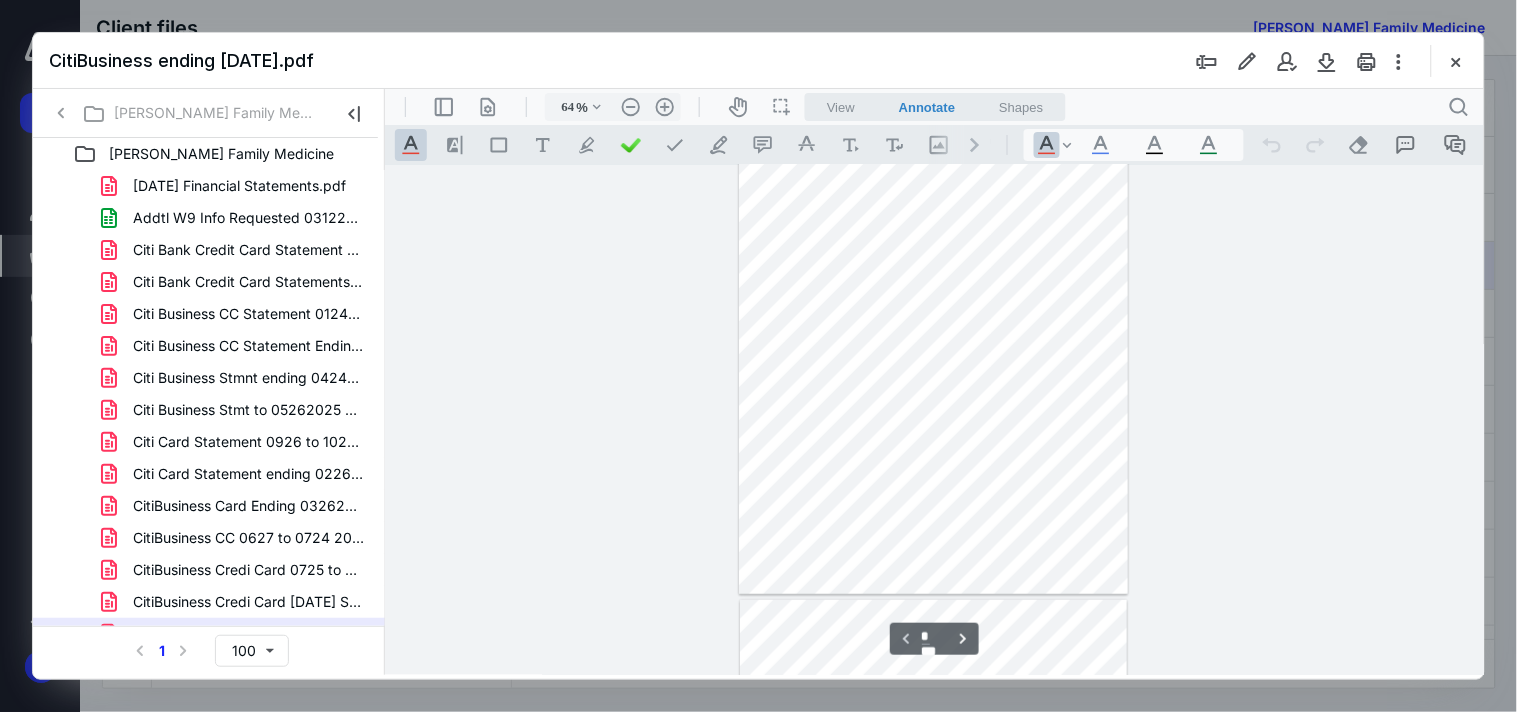 click at bounding box center [933, 341] 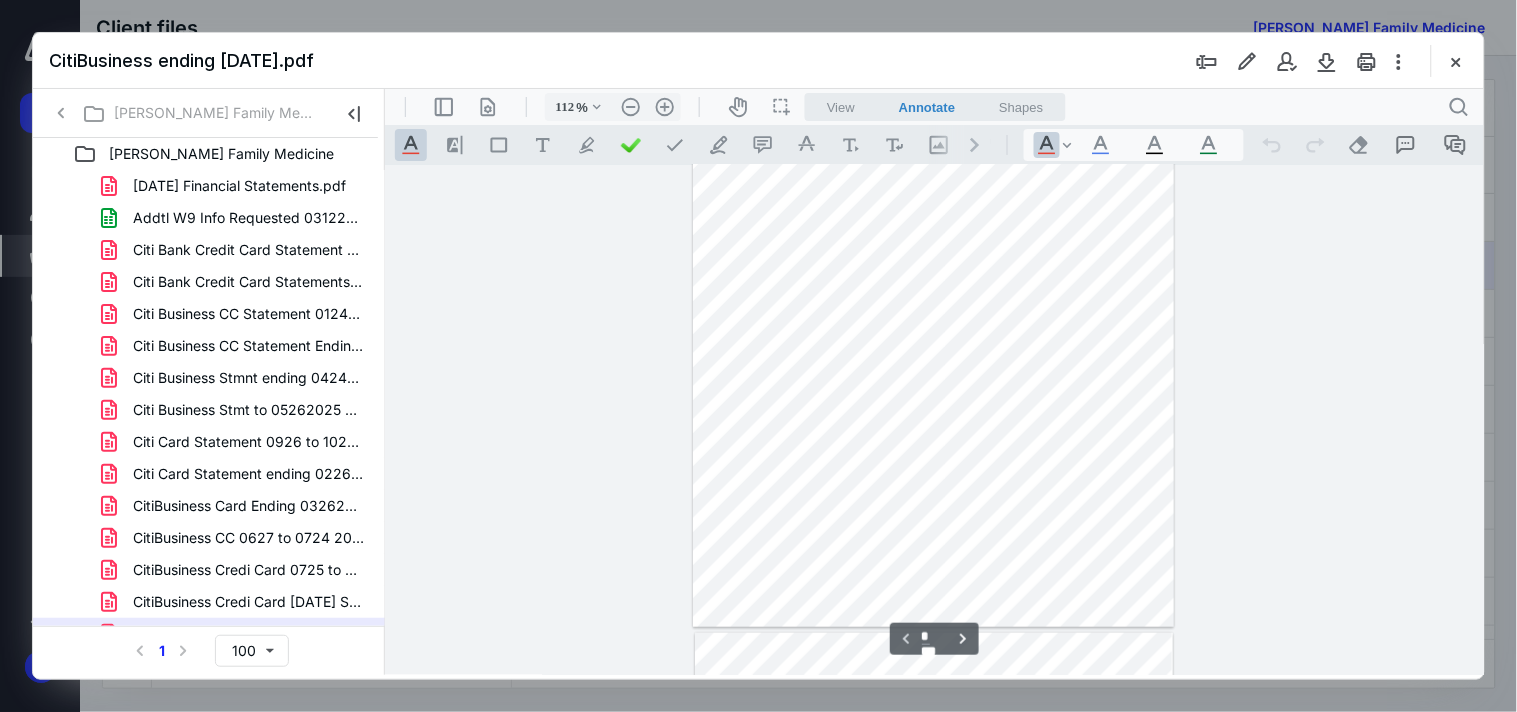 scroll, scrollTop: 351, scrollLeft: 0, axis: vertical 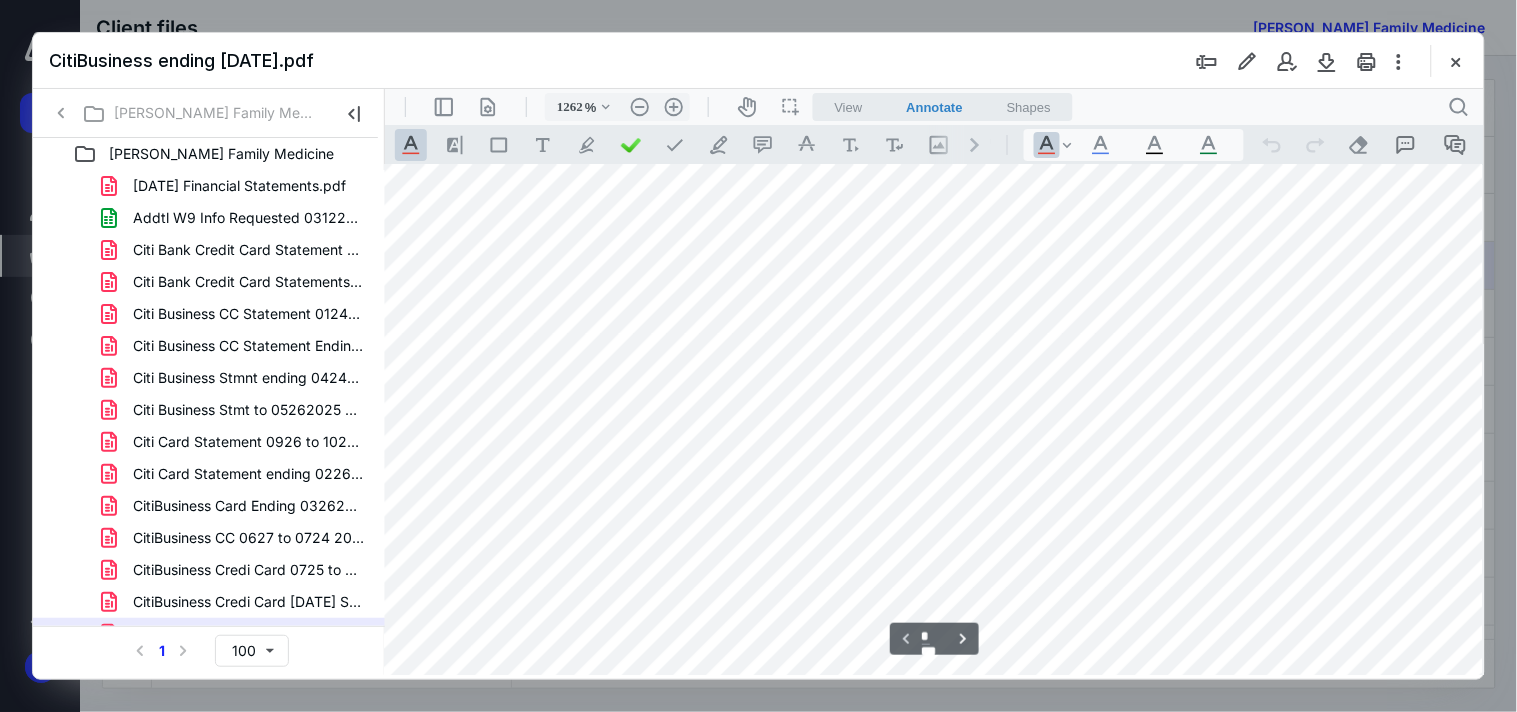 type on "262" 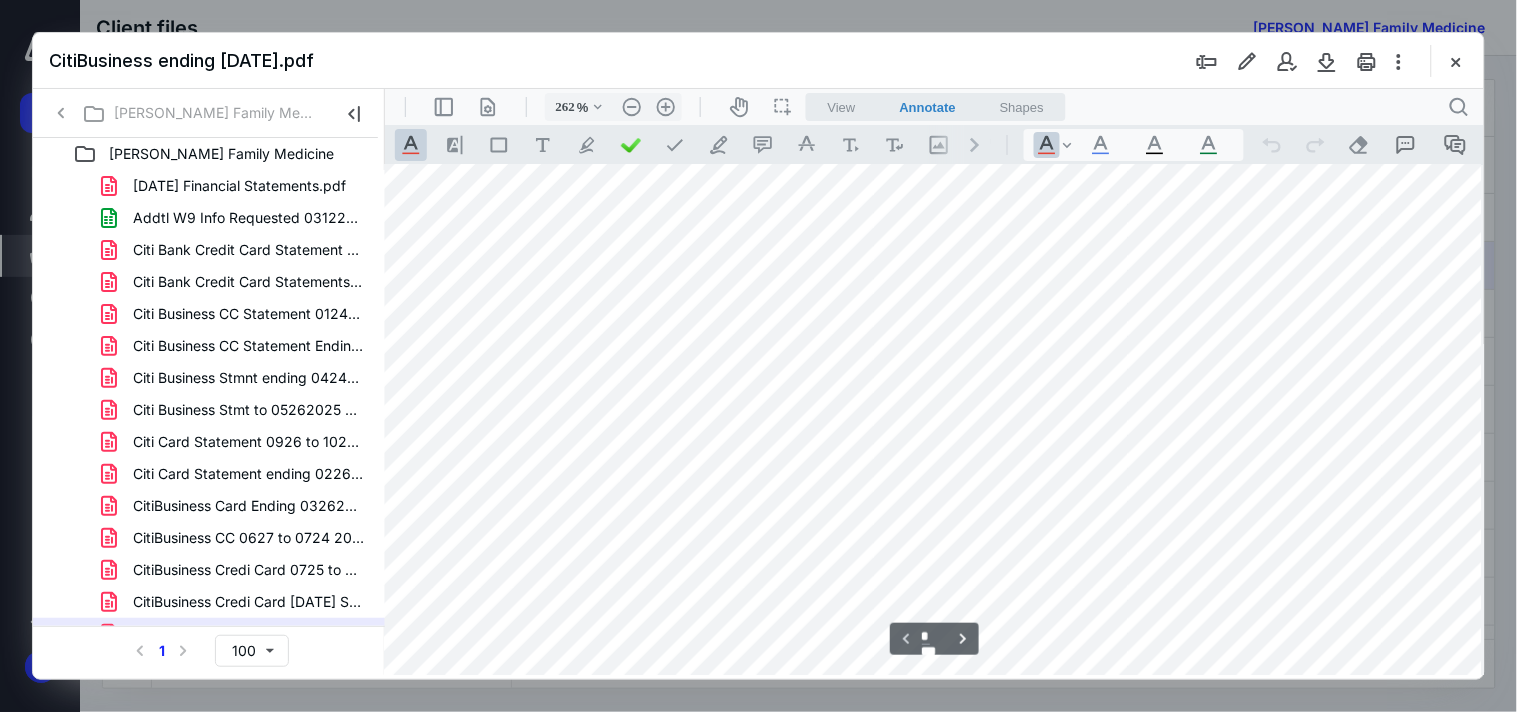 scroll, scrollTop: 0, scrollLeft: 274, axis: horizontal 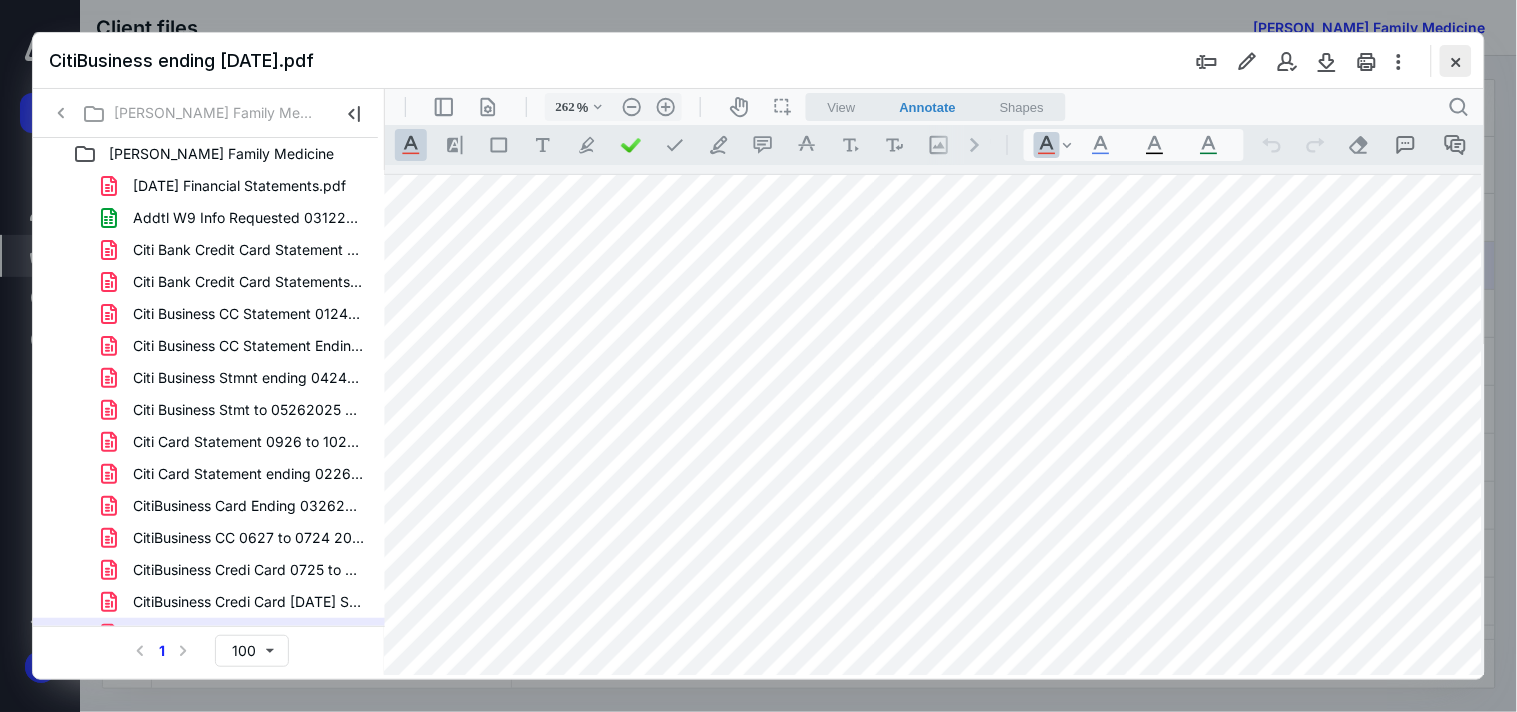 click at bounding box center (1456, 61) 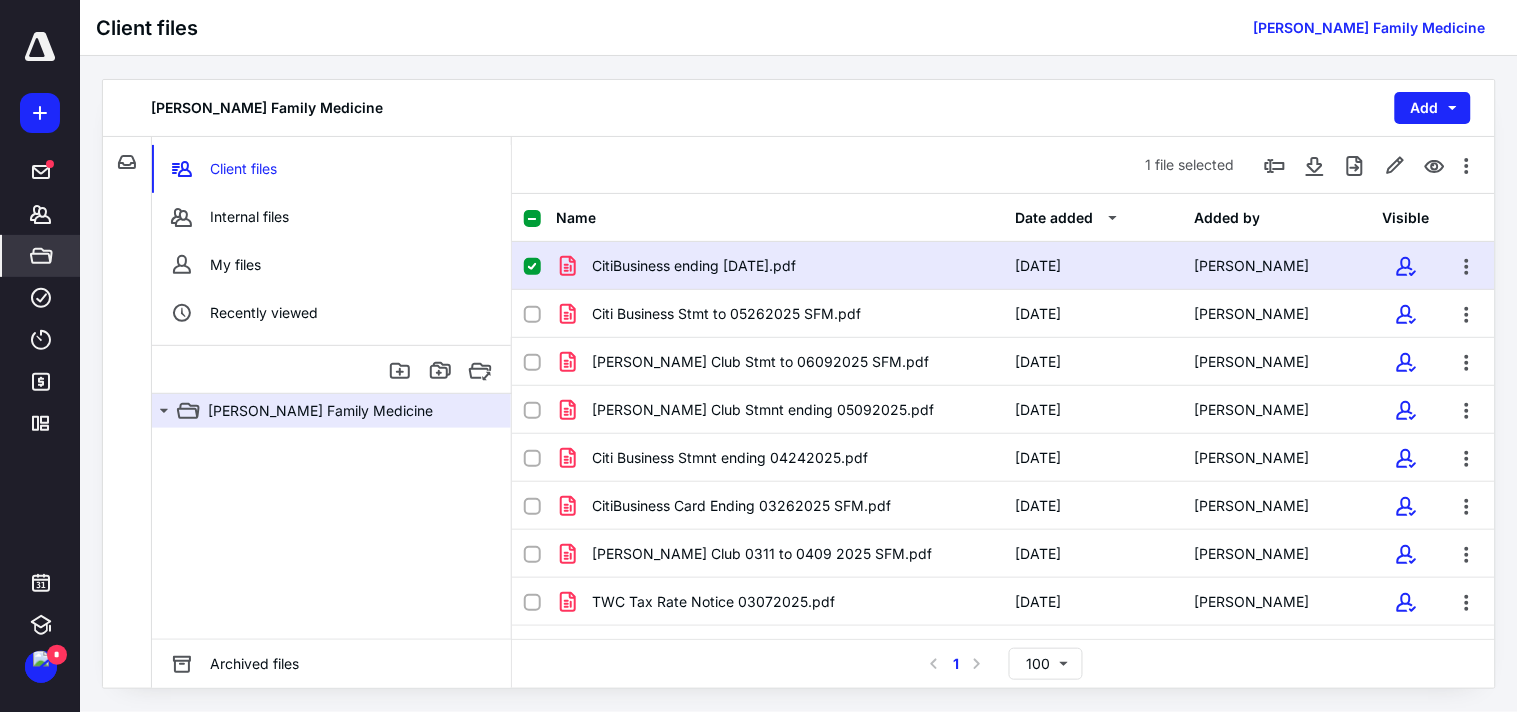 click at bounding box center (532, 267) 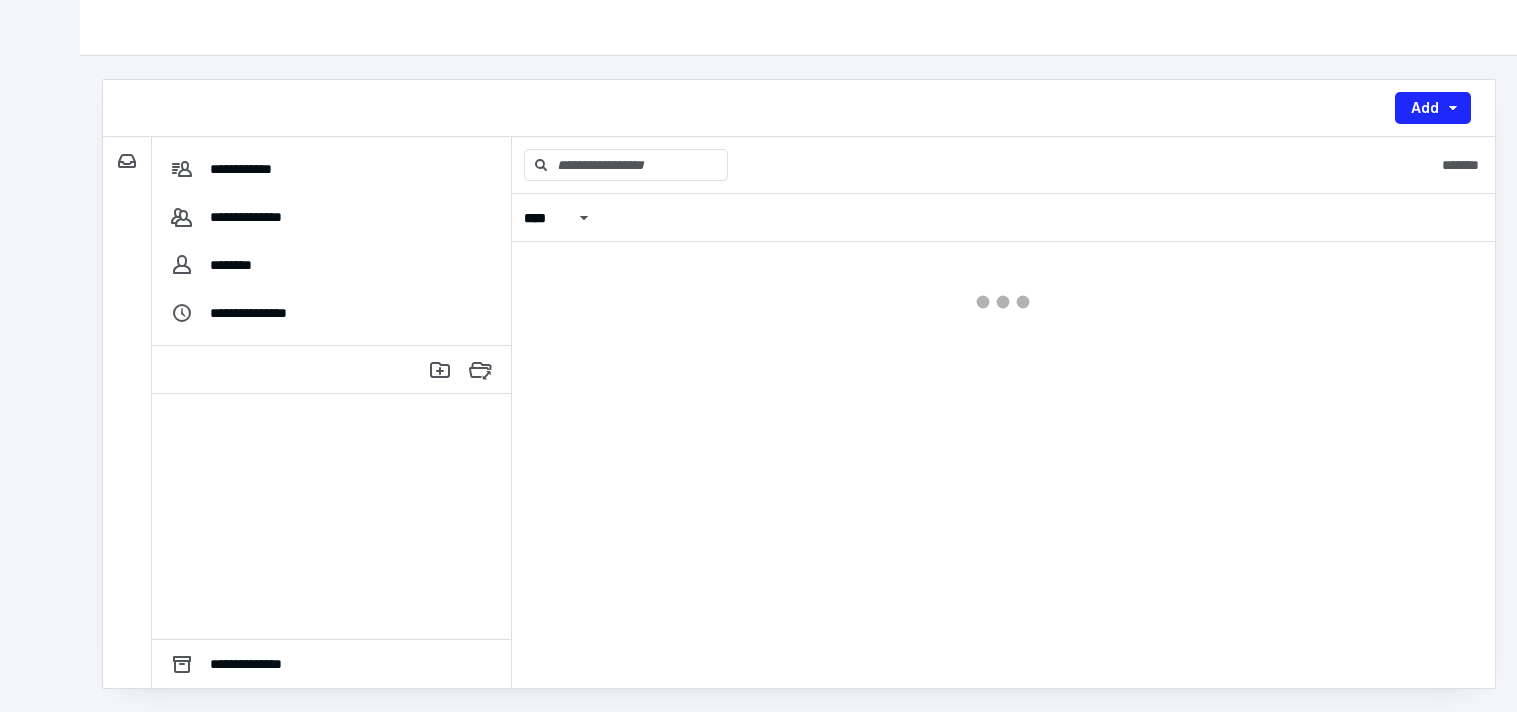 scroll, scrollTop: 0, scrollLeft: 0, axis: both 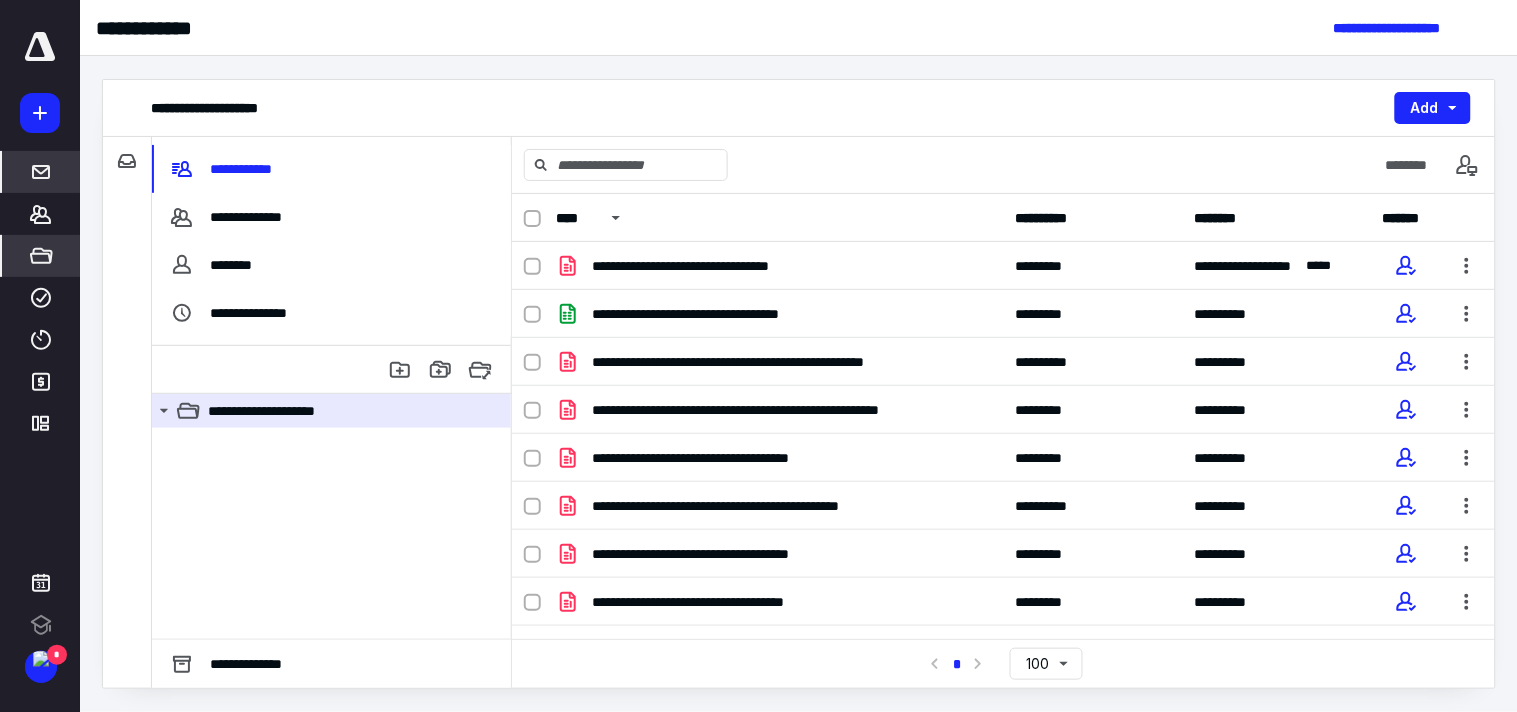 click on "*****" at bounding box center (41, 172) 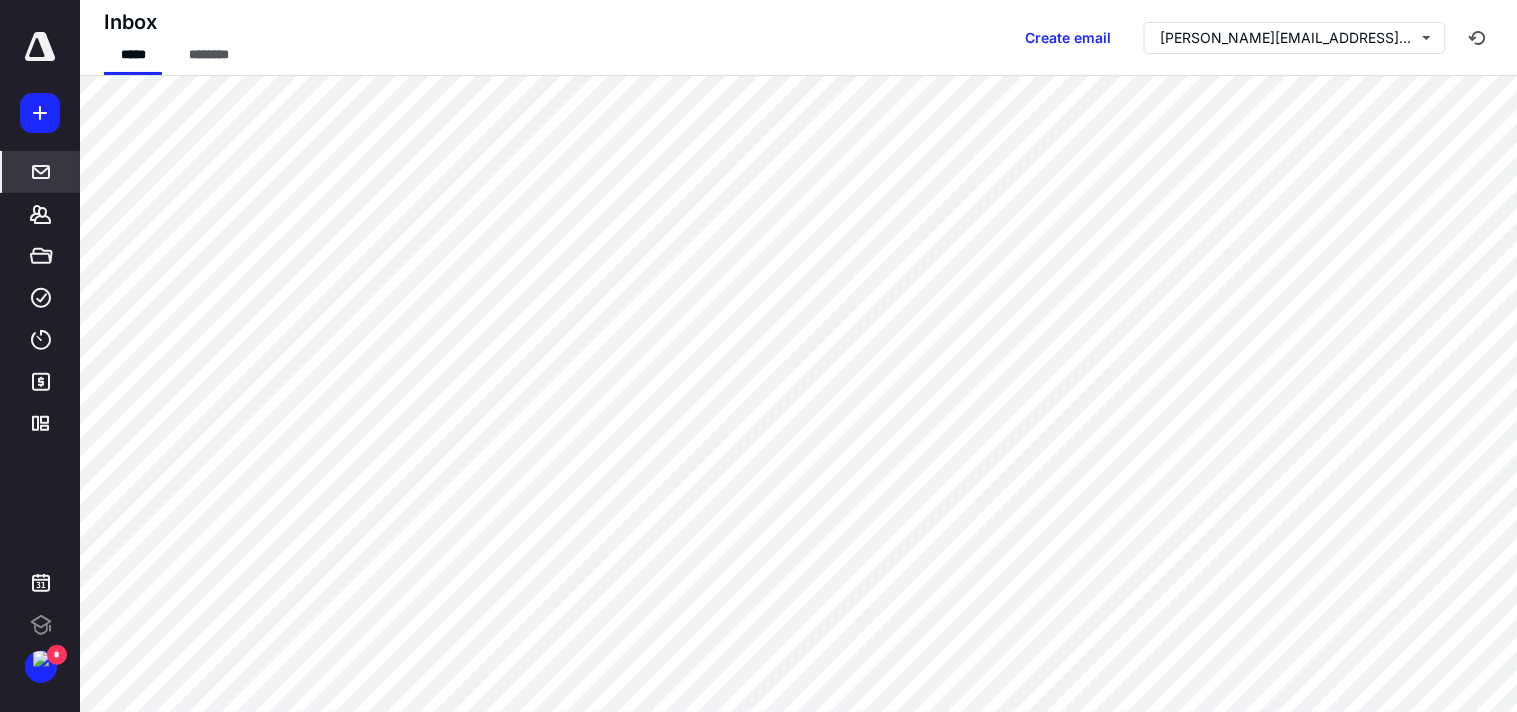 scroll, scrollTop: 0, scrollLeft: 0, axis: both 